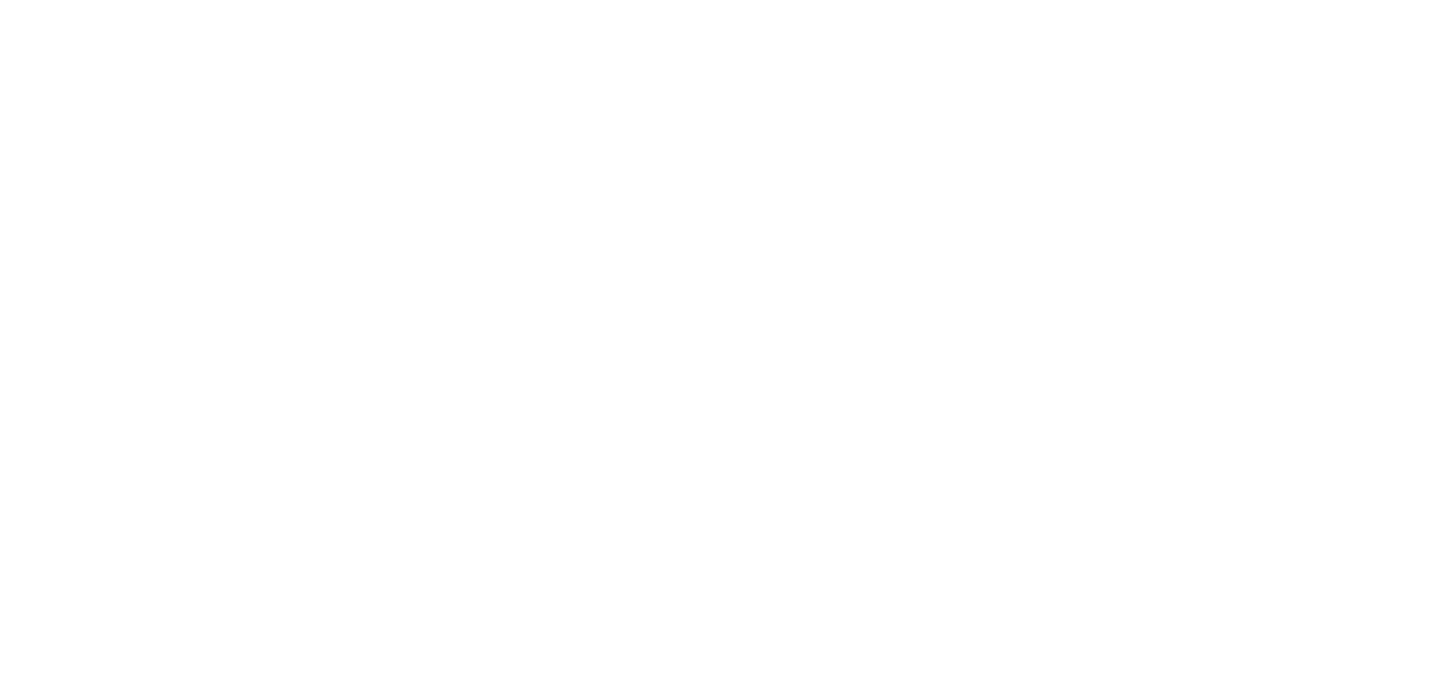 scroll, scrollTop: 0, scrollLeft: 0, axis: both 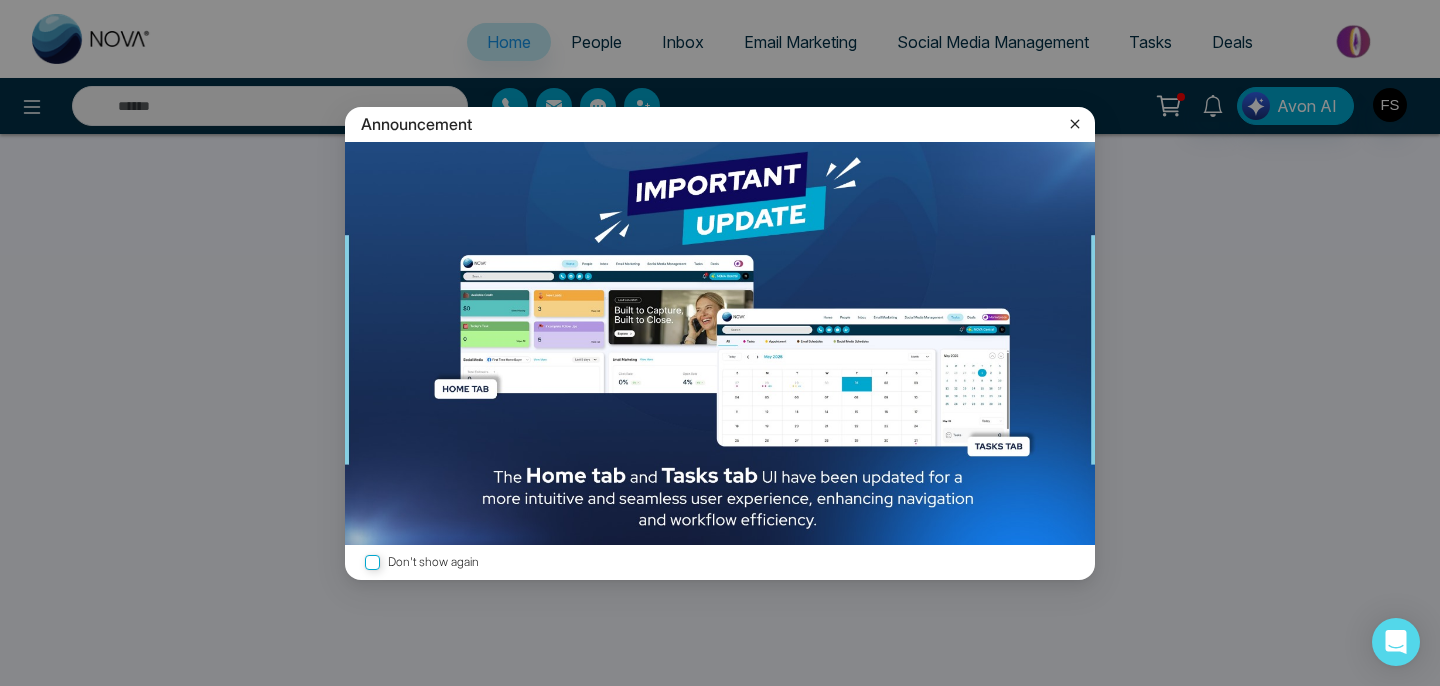 select on "*" 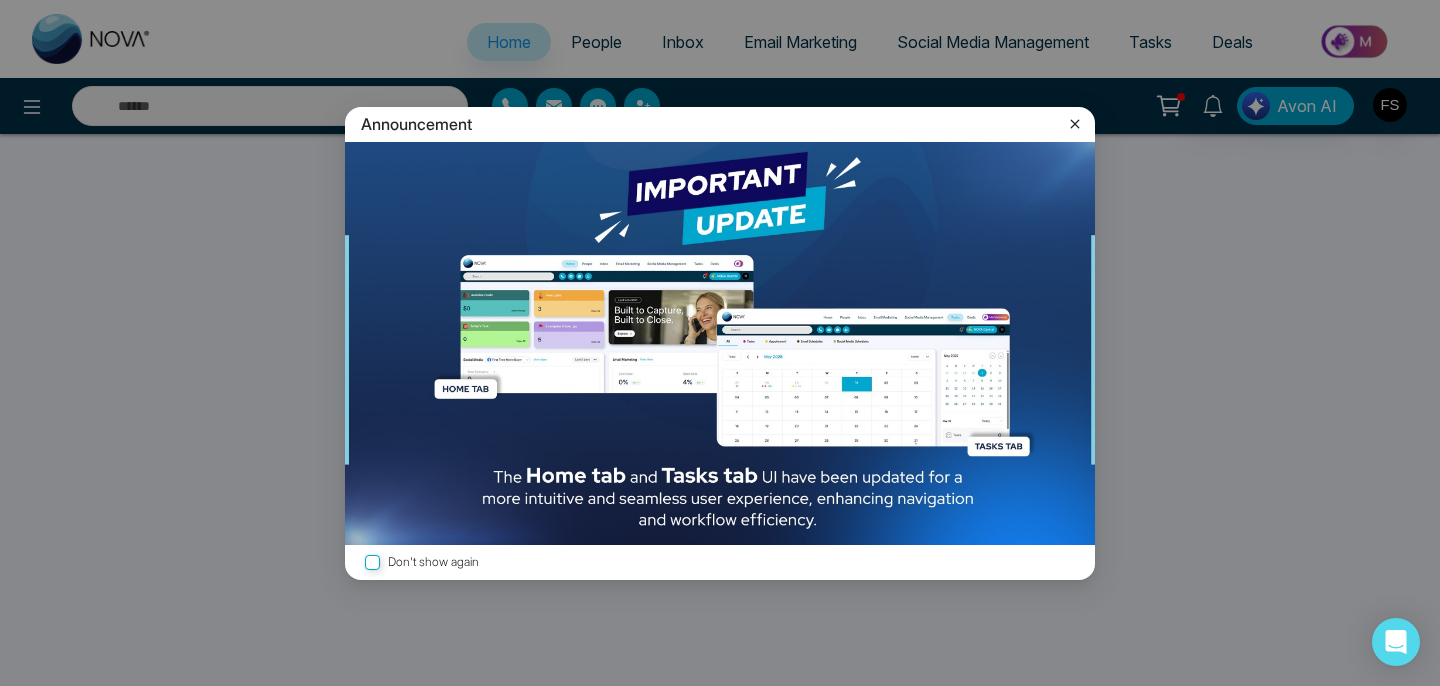 select on "*" 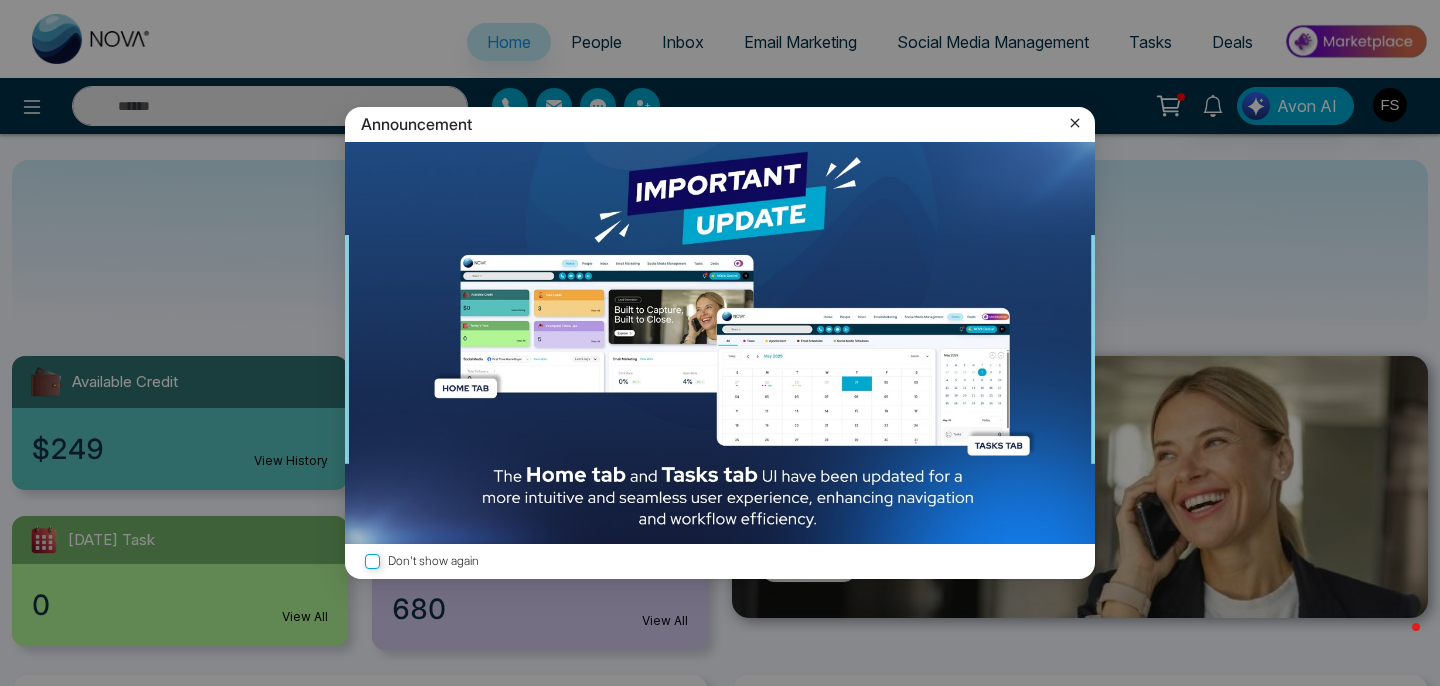 click 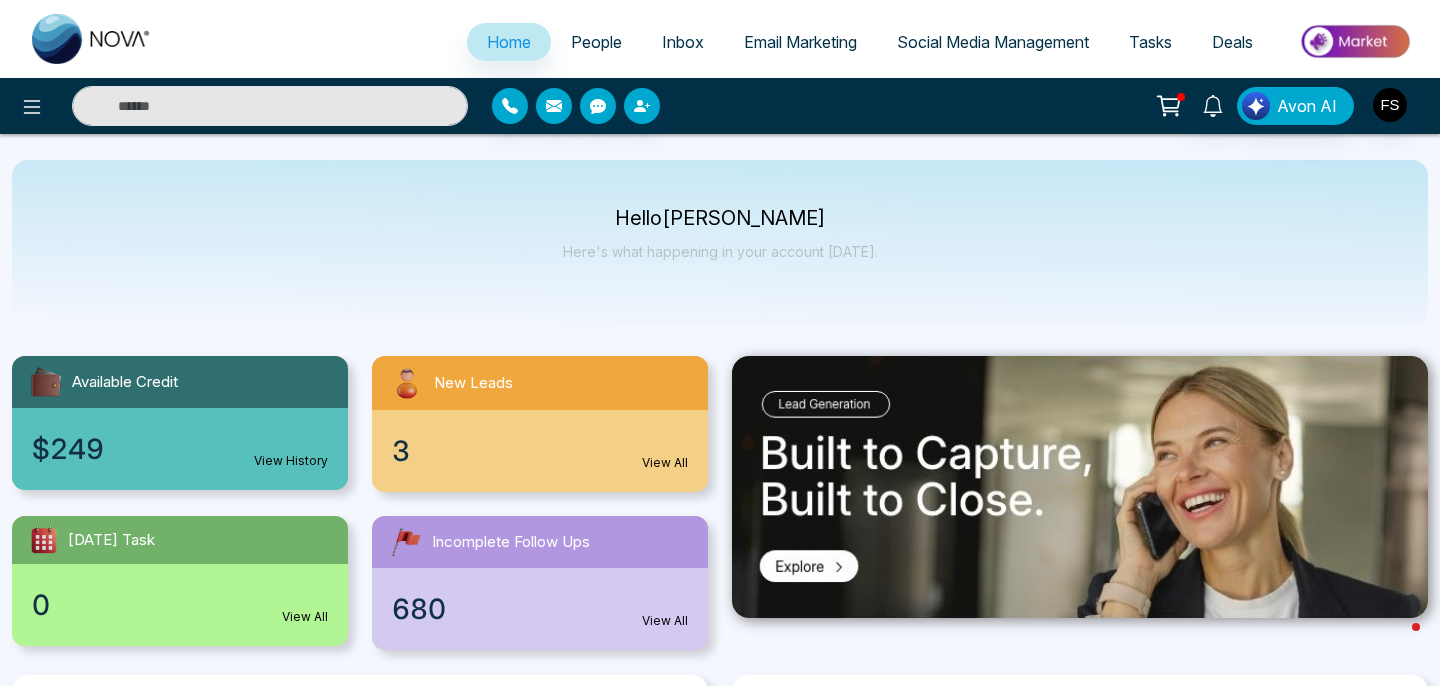 click on "Email Marketing" at bounding box center (800, 42) 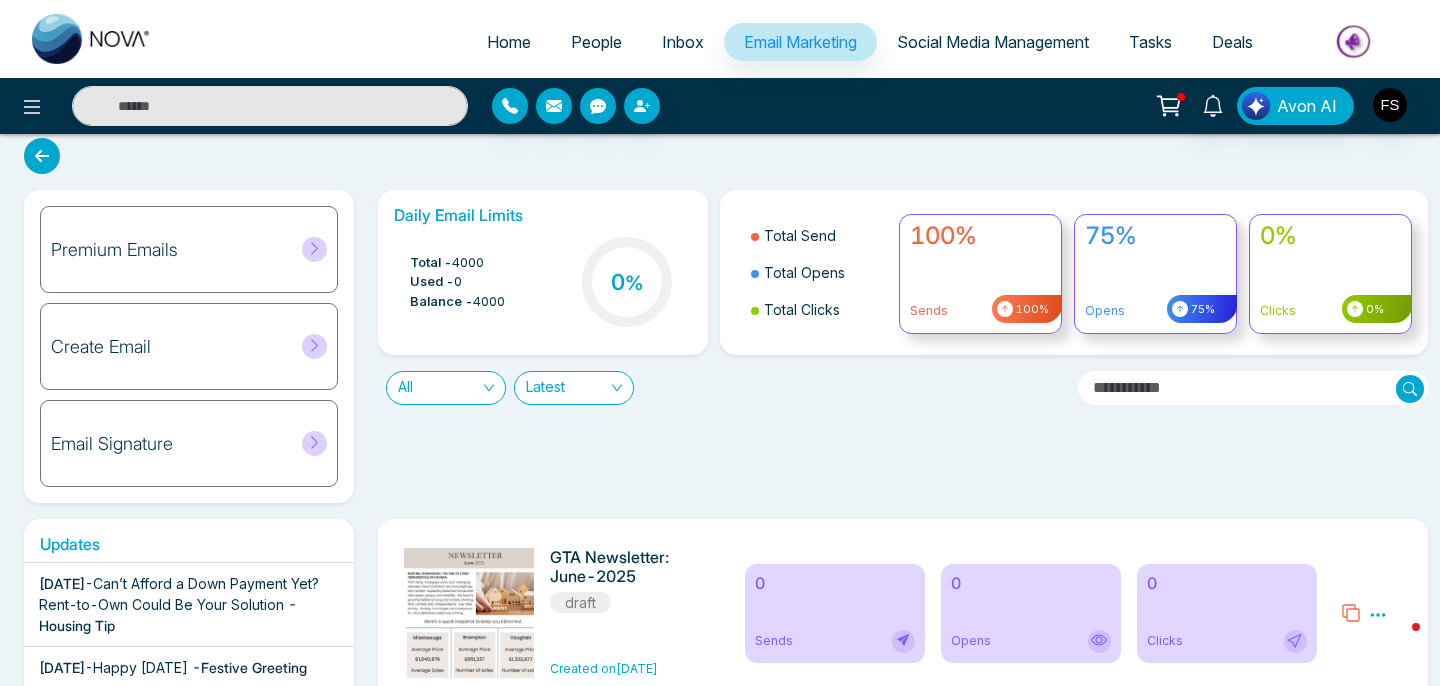 scroll, scrollTop: 0, scrollLeft: 0, axis: both 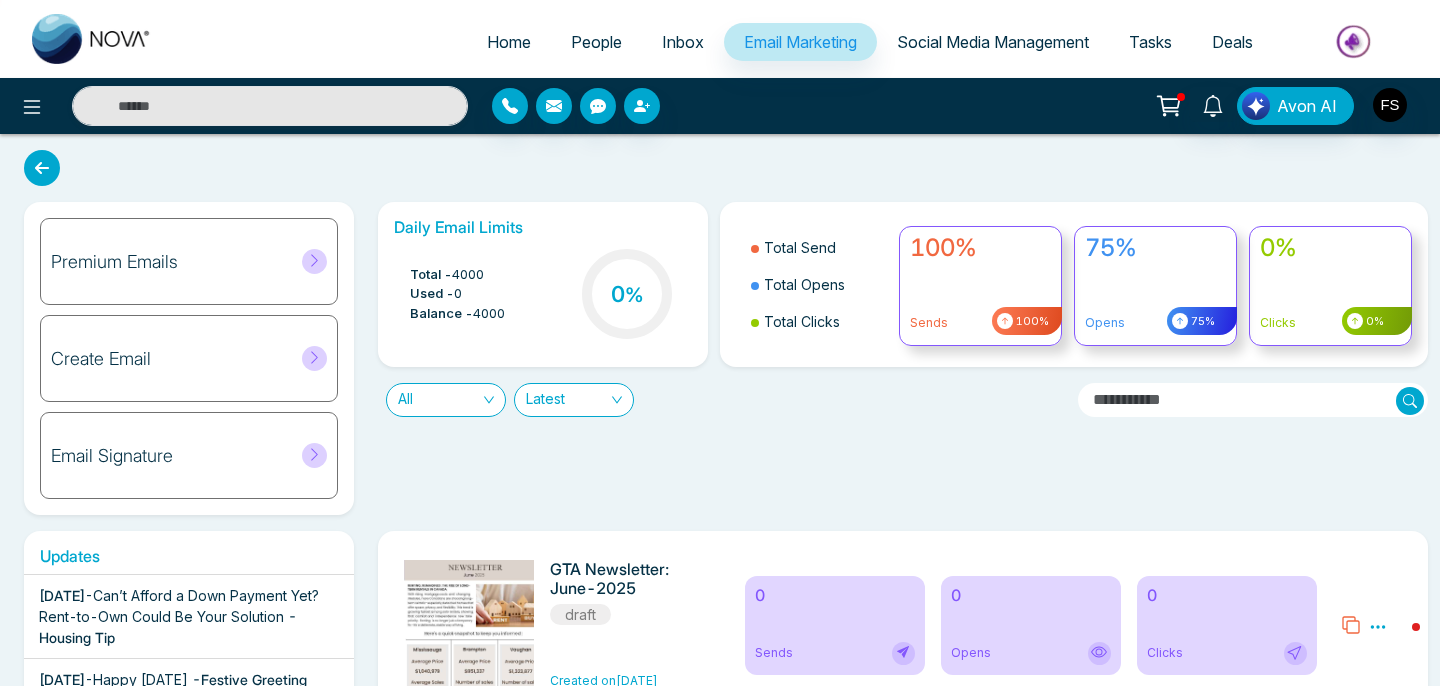 click 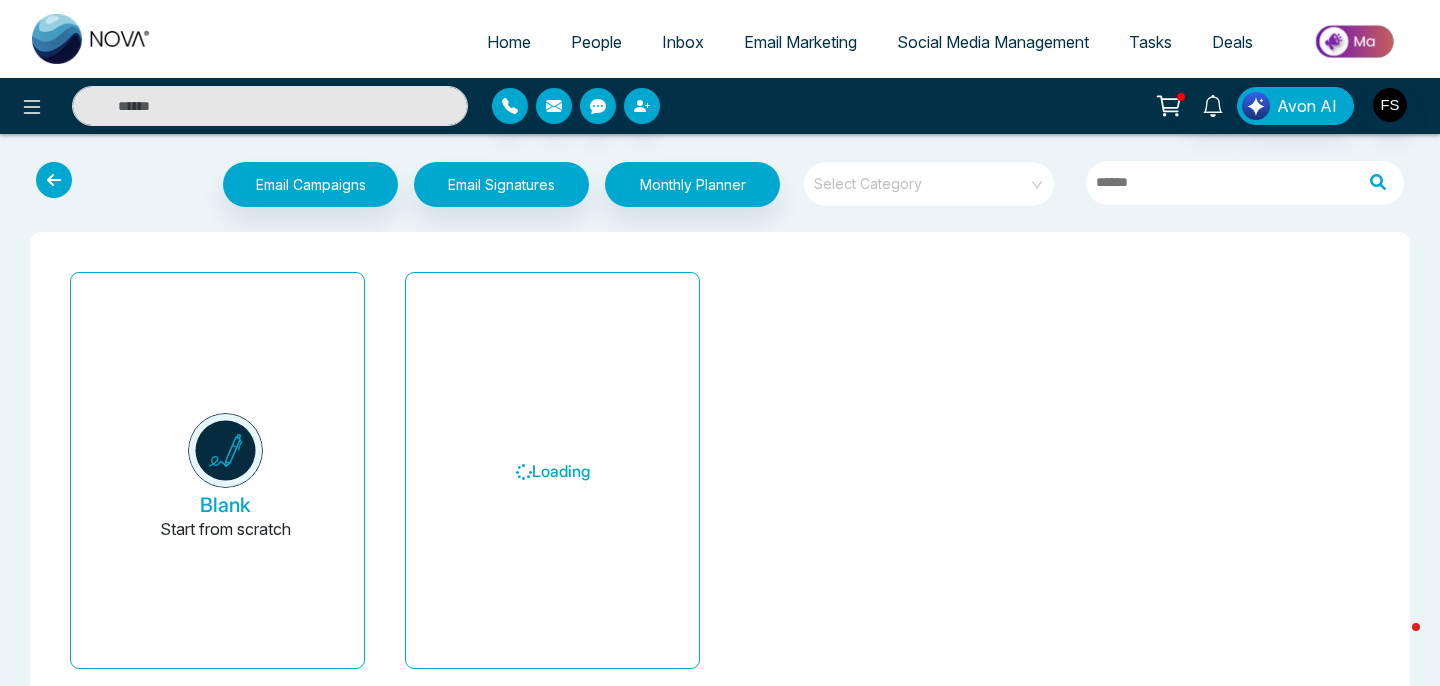 click at bounding box center [54, 180] 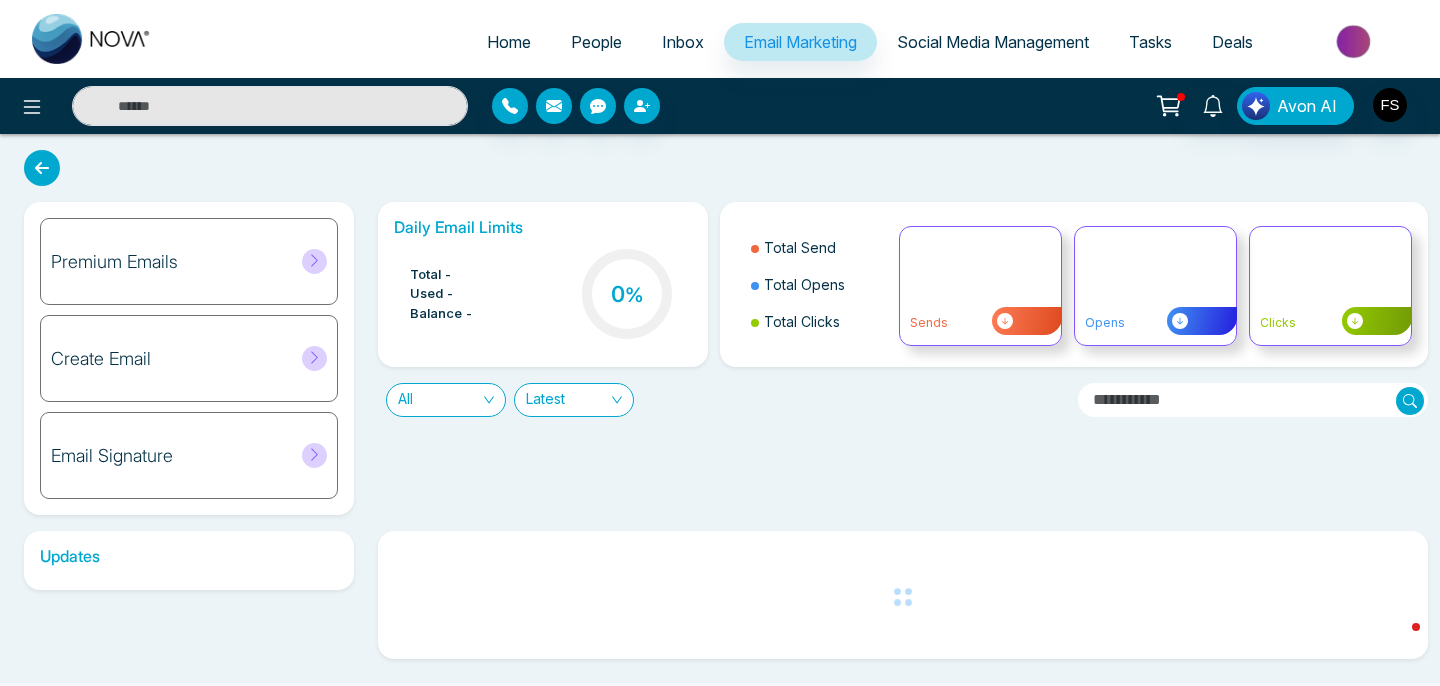 click on "Create Email" at bounding box center (189, 358) 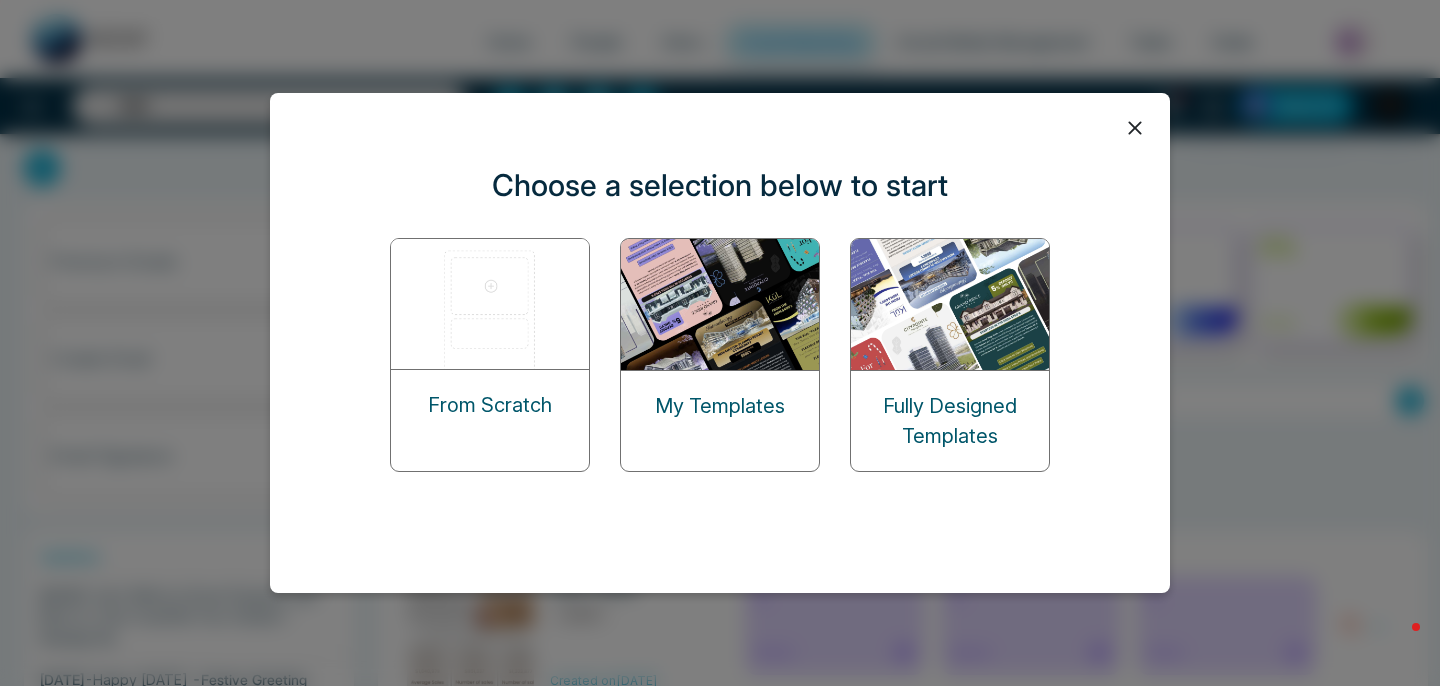 click at bounding box center [951, 304] 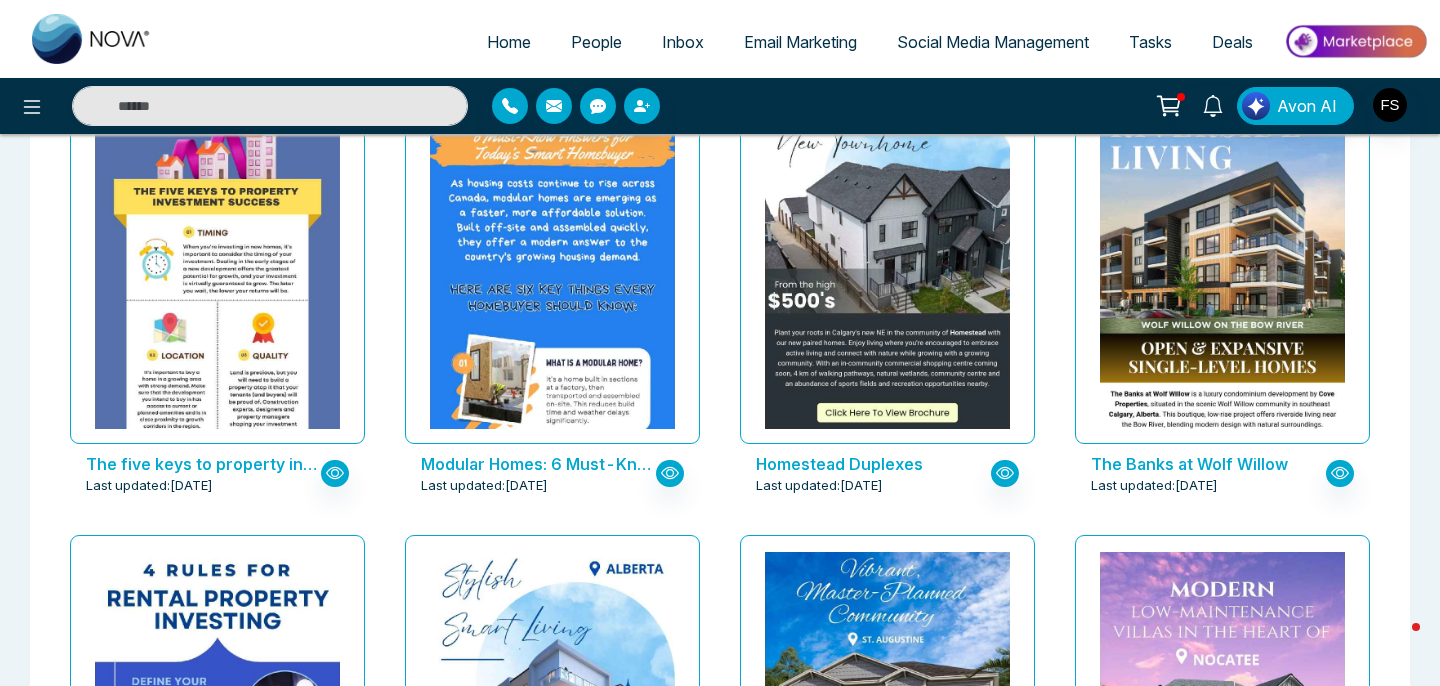 scroll, scrollTop: 6694, scrollLeft: 0, axis: vertical 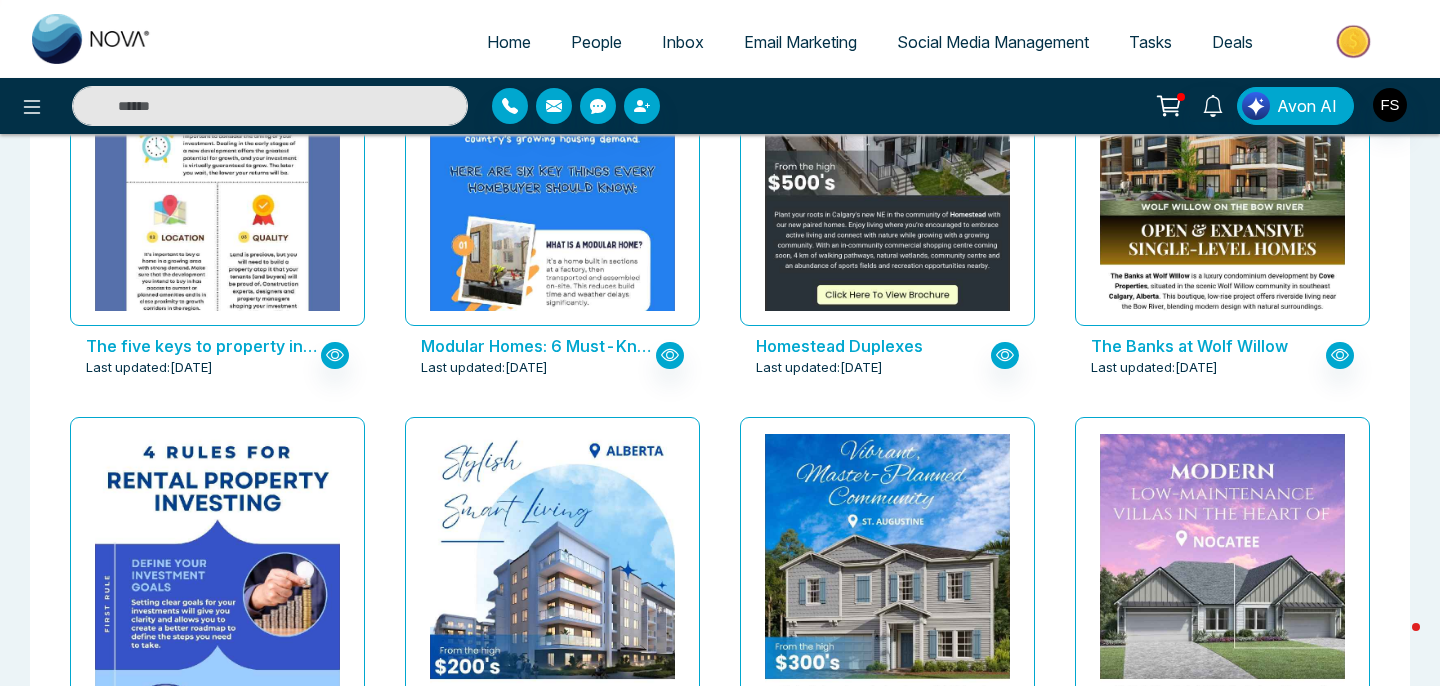 click at bounding box center (270, 106) 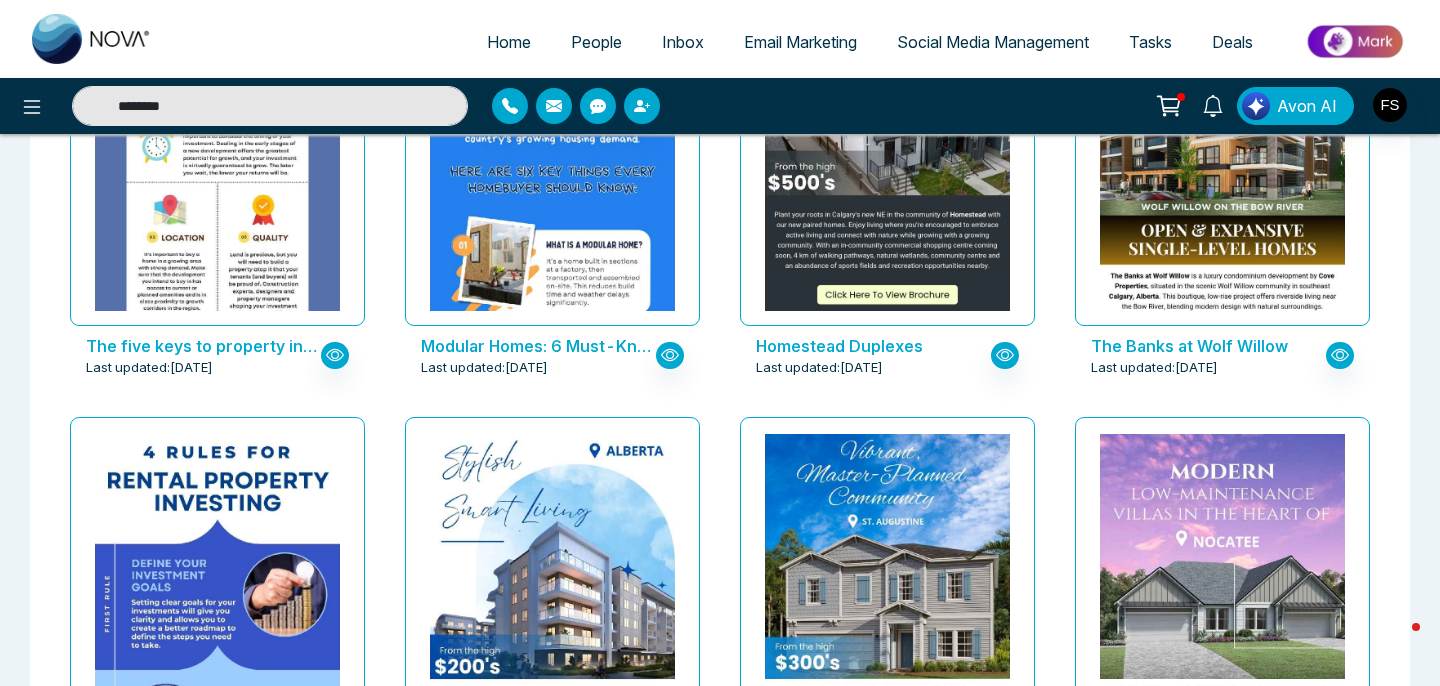 type on "********" 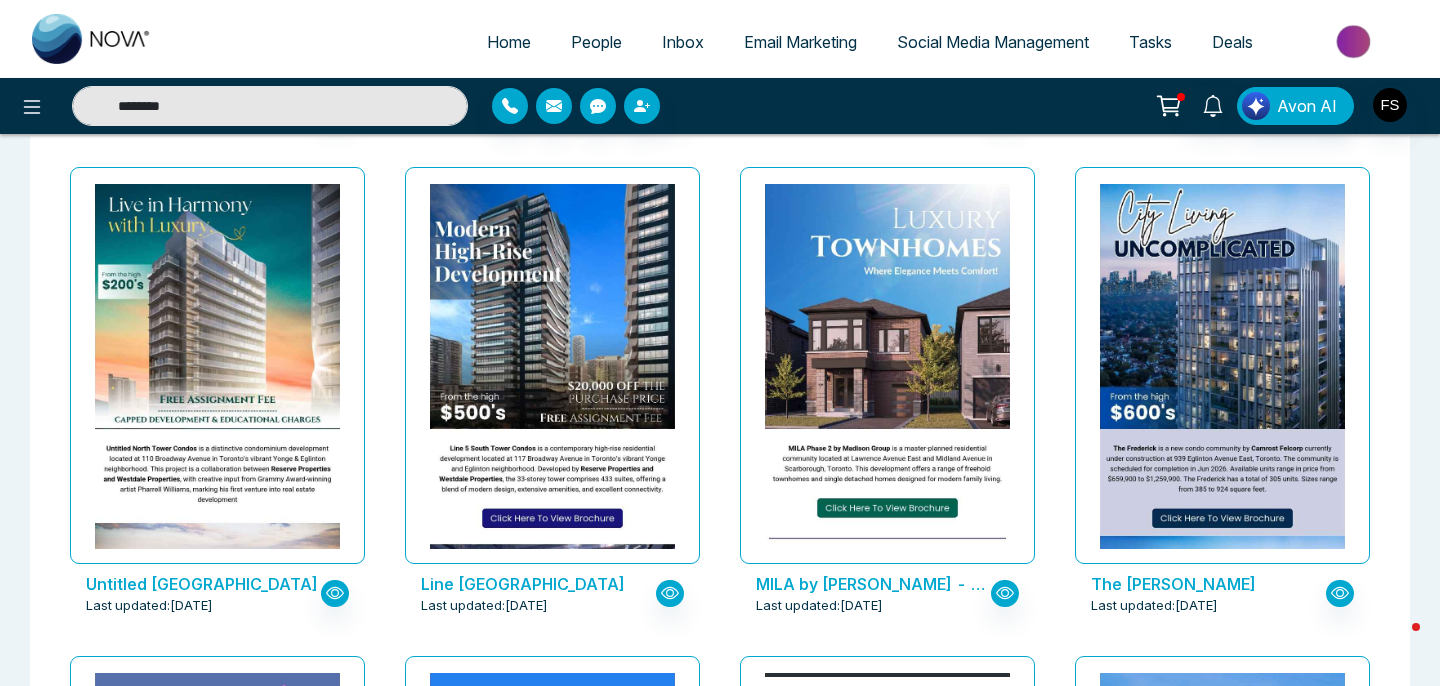 scroll, scrollTop: 5880, scrollLeft: 0, axis: vertical 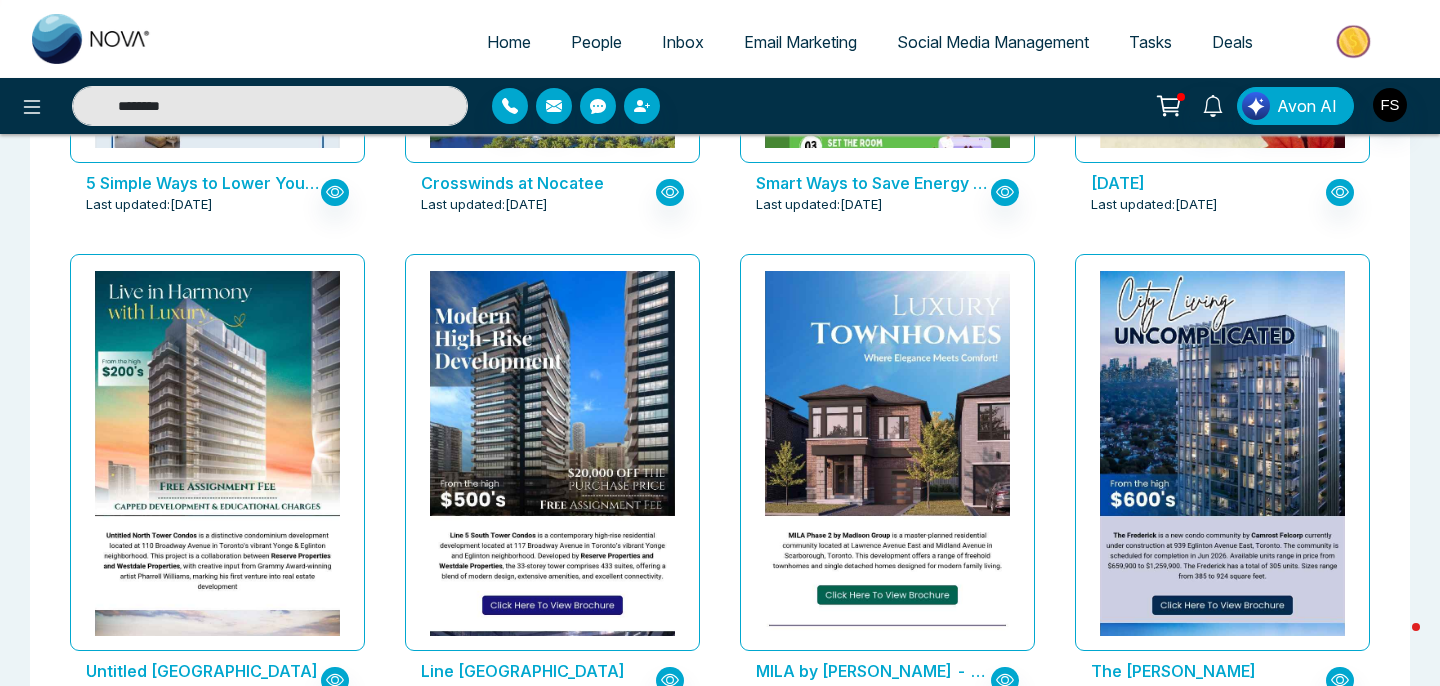 click on "********" at bounding box center (270, 106) 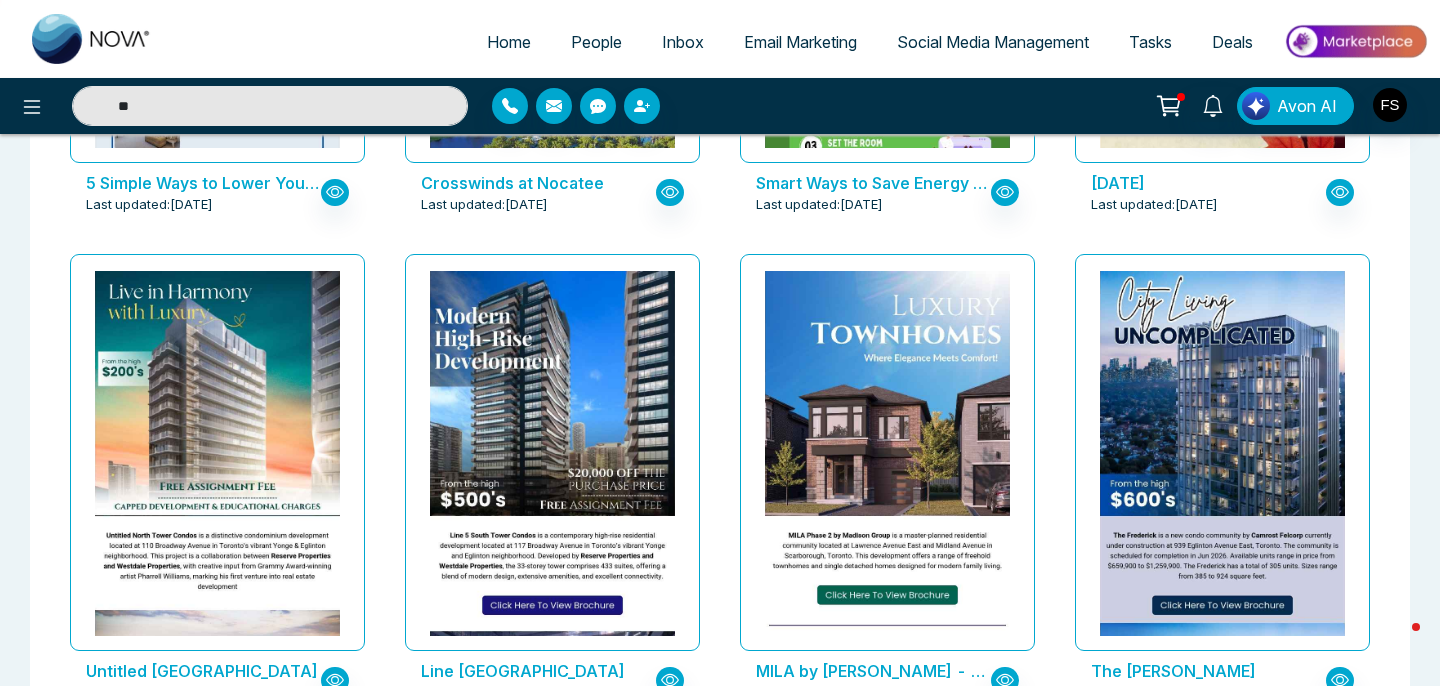 type on "*" 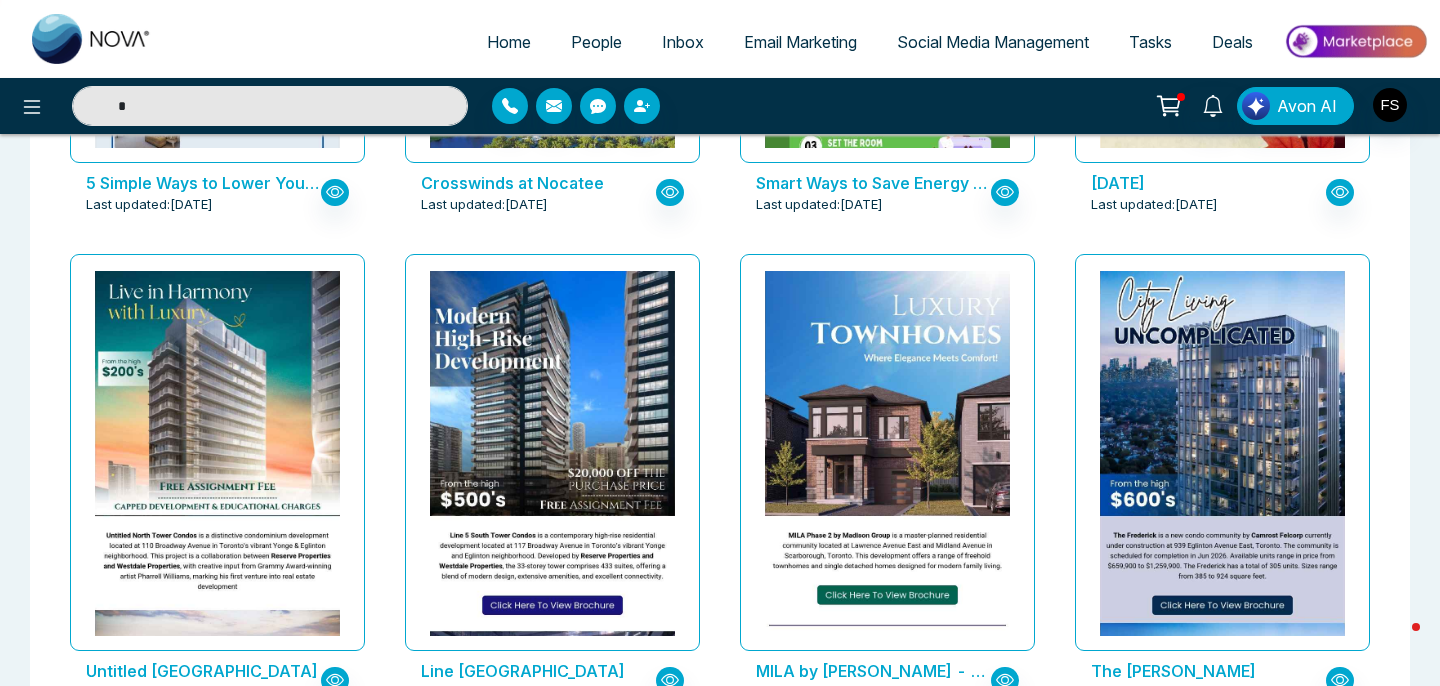 type 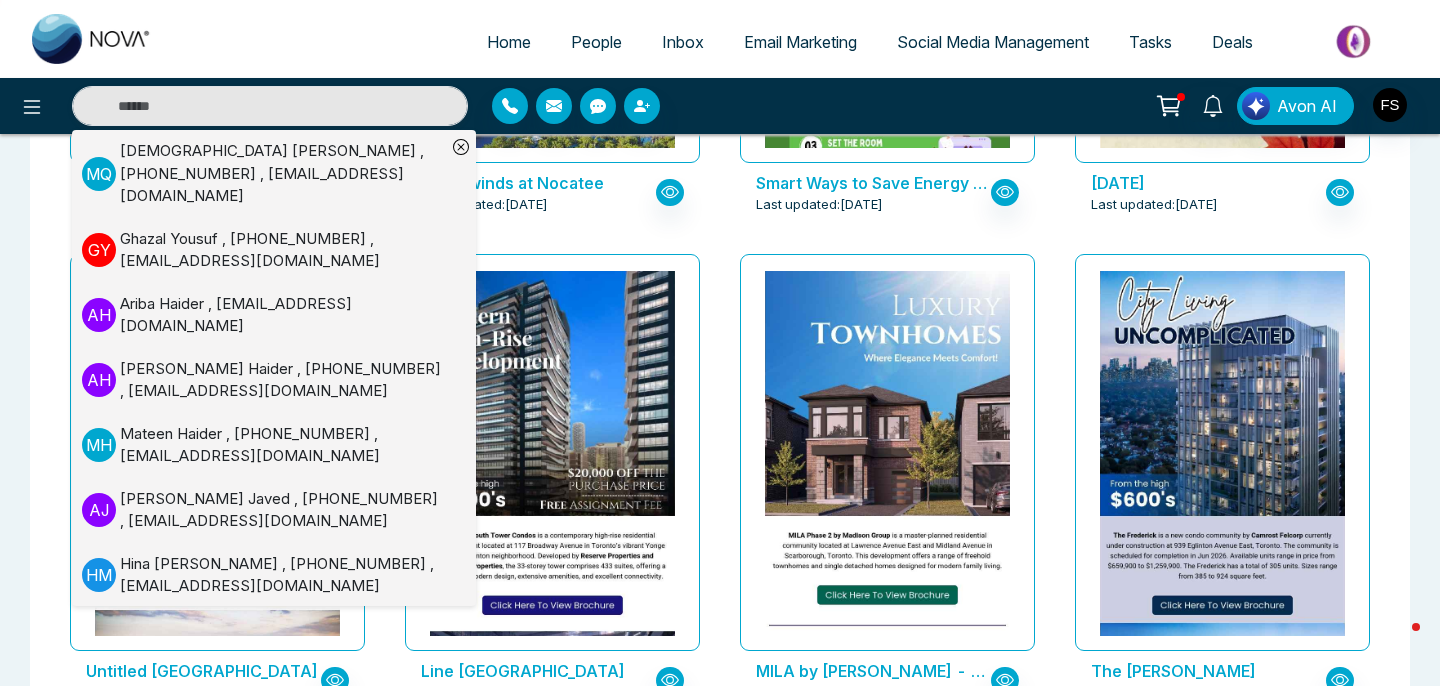 click on "Blank Start from scratch Can’t Afford a Down Payment Yet? Rent-to-Own Could Be Your Solution Last updated:  [DATE] Happy [DATE] Last updated:  [DATE] Park & Lake Last updated:  [DATE] Discover Alberta’s Best Small Towns to Call Home Last updated:  [DATE] Could a Bigger GST Rebate Make Buying a New Home Easier? Last updated:  [DATE] Design District Last updated:  [DATE] Why One Mortgage Quote Isn’t Enough Last updated:  [DATE] Canada’s Commercial Real Estate Outlook: Insights You Need Now Last updated:  [DATE] International Yoga Day 2025 Last updated:  [DATE] GTA Newsletter: June-2025 Last updated:  [DATE] Happy [DATE] Last updated:  [DATE] Luminara-[US_STATE] Last updated:  [DATE] Breathe In Nature: Top Hikes Around [GEOGRAPHIC_DATA] Last updated:  [DATE] Calgary’s Hottest Neighbourhoods to Invest in [DATE] Last updated:  [DATE][STREET_ADDRESS] Last updated:  [DATE] Eid Al Adha Wishes Last updated:  SilverLeaf" at bounding box center (720, 734) 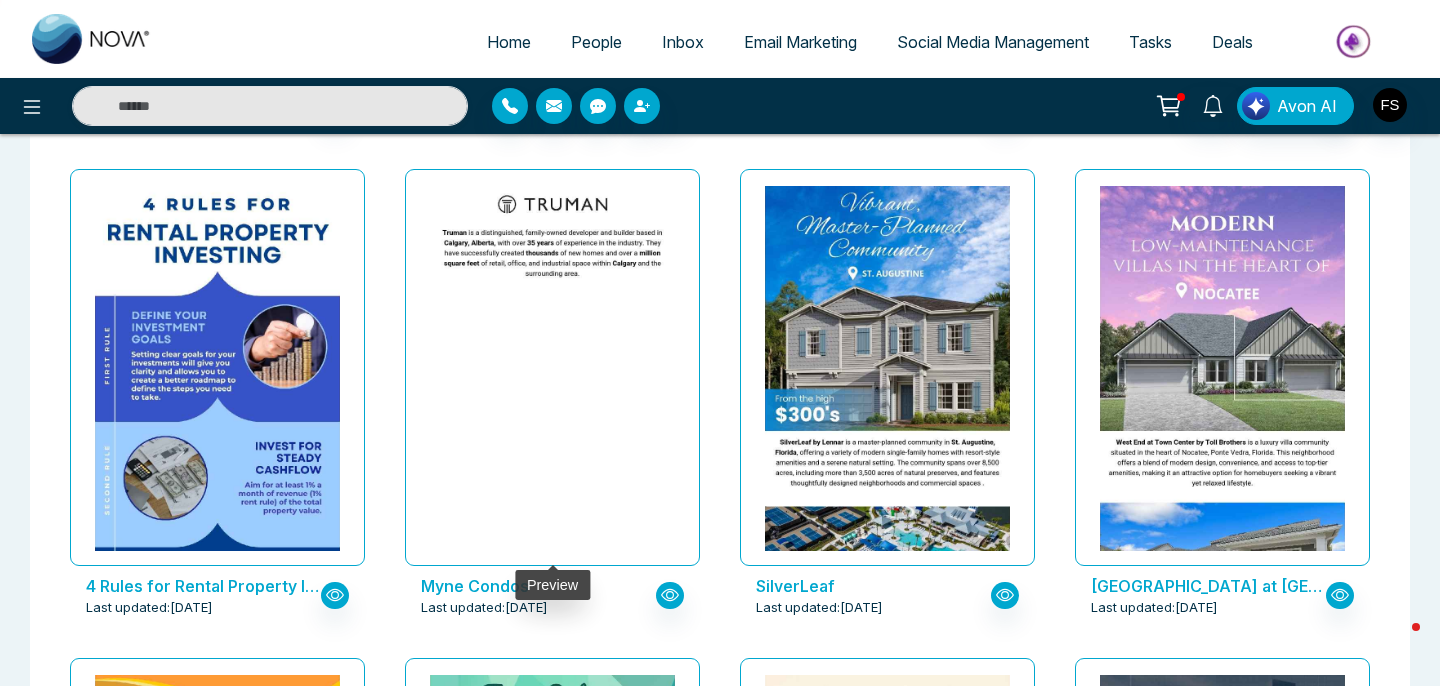 scroll, scrollTop: 6925, scrollLeft: 0, axis: vertical 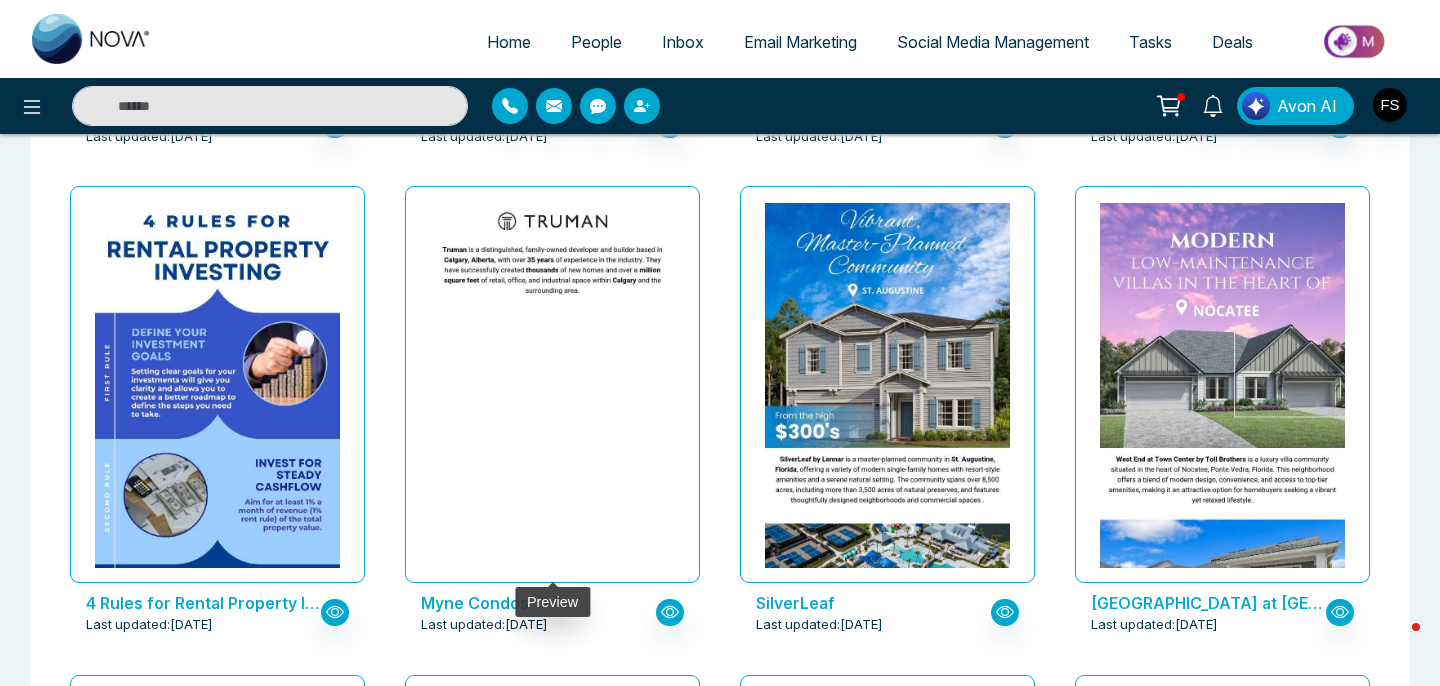 click at bounding box center (553, -667) 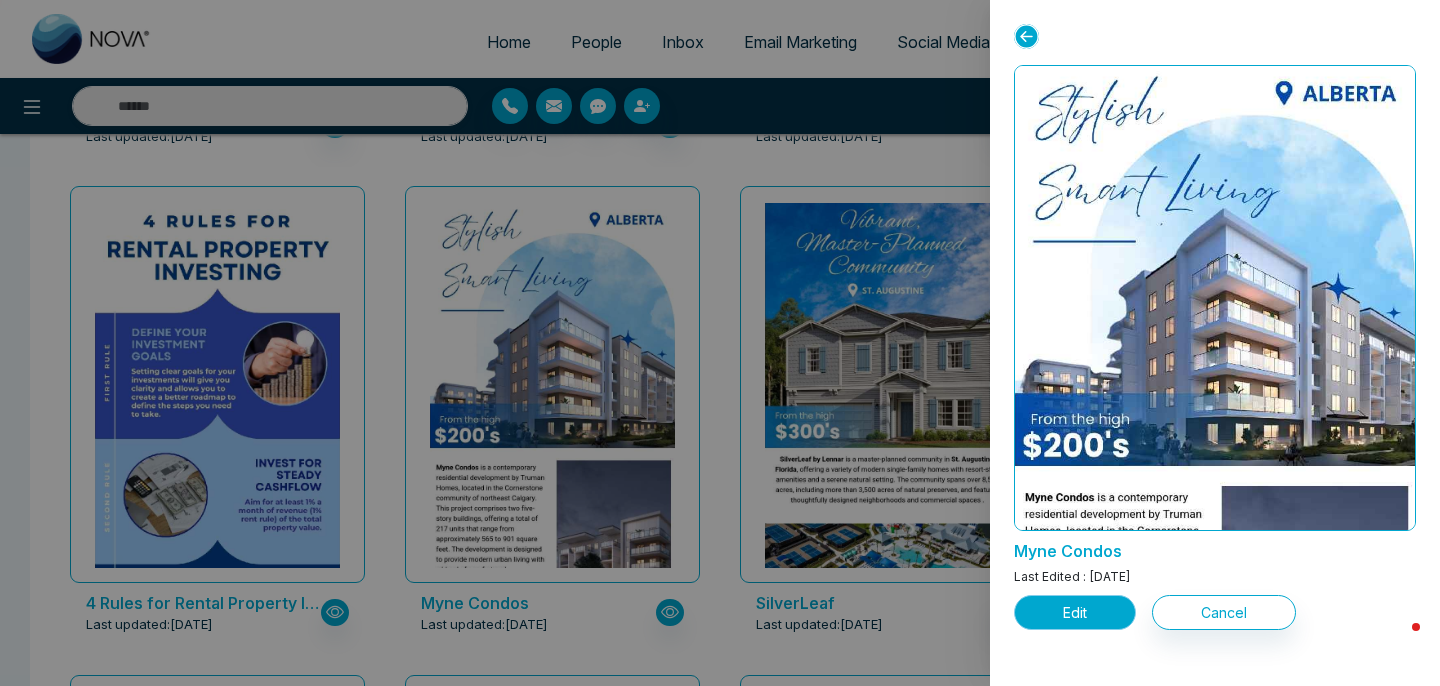 click on "Edit" at bounding box center (1075, 612) 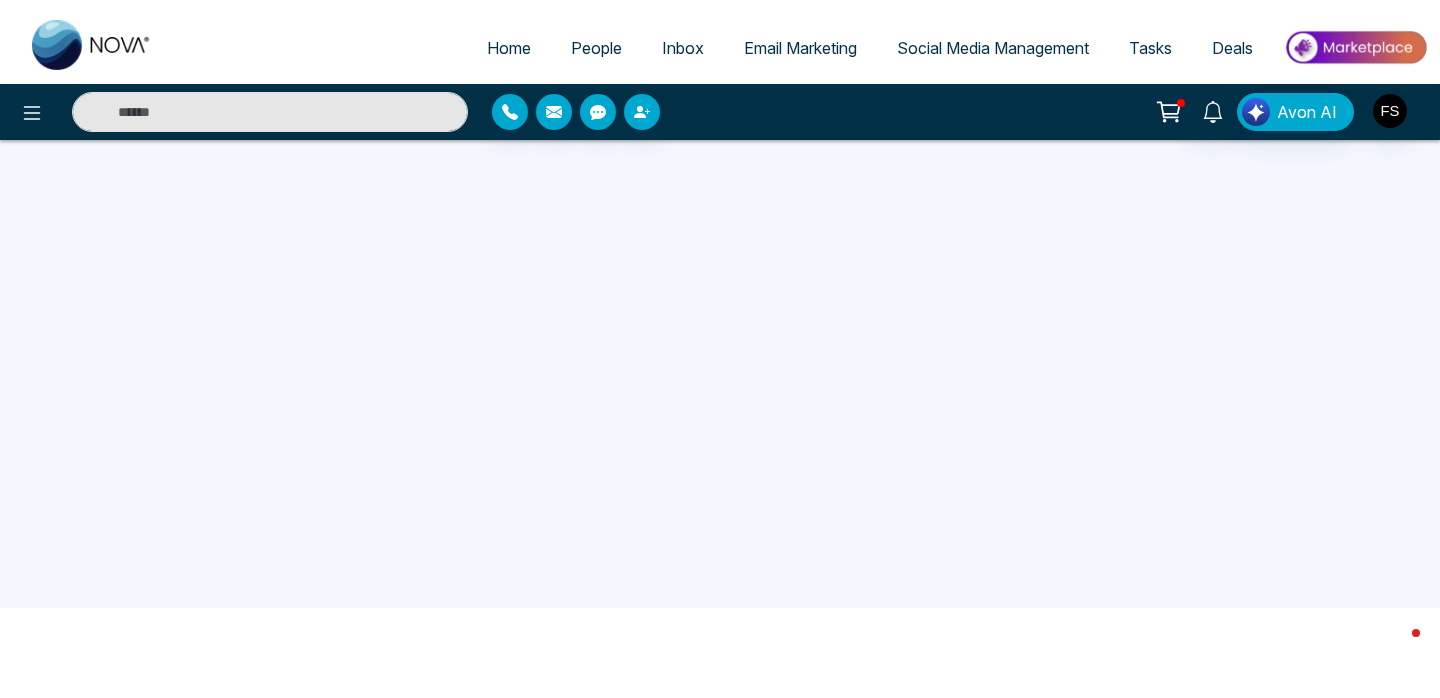 scroll, scrollTop: 190, scrollLeft: 0, axis: vertical 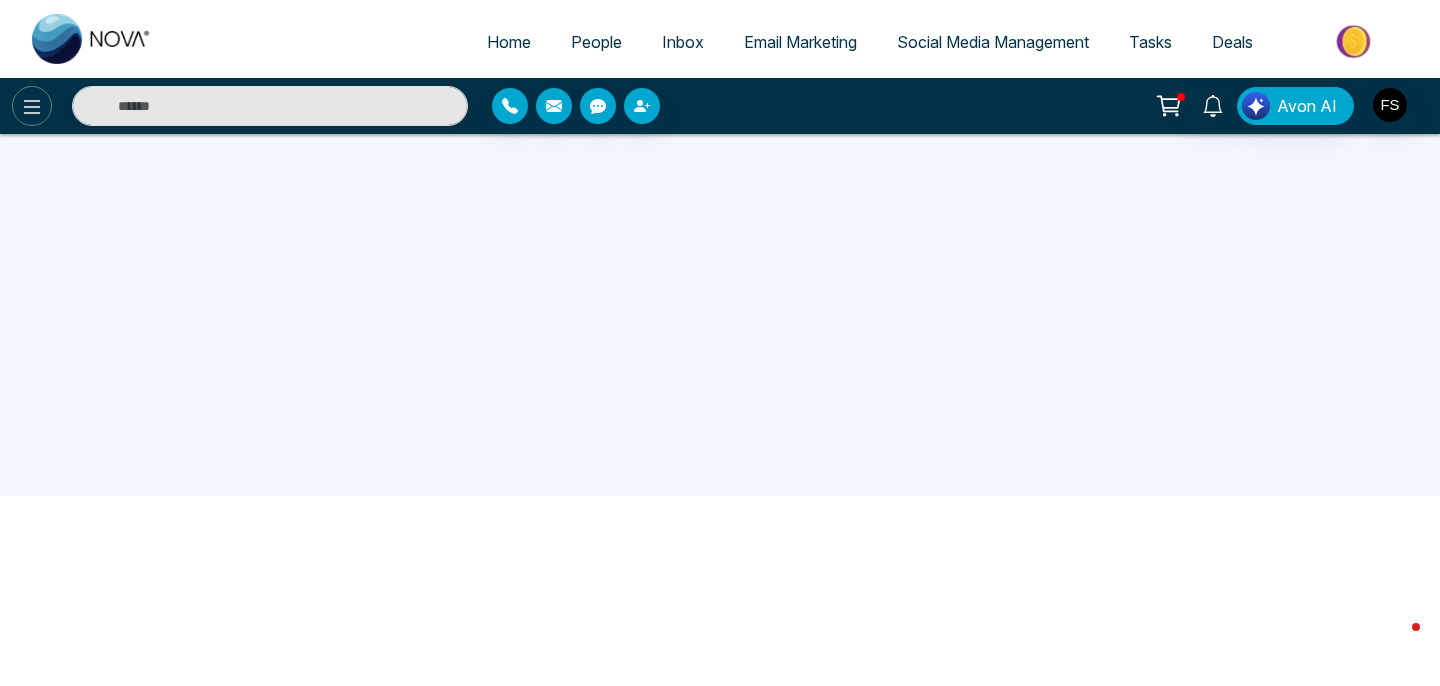 click 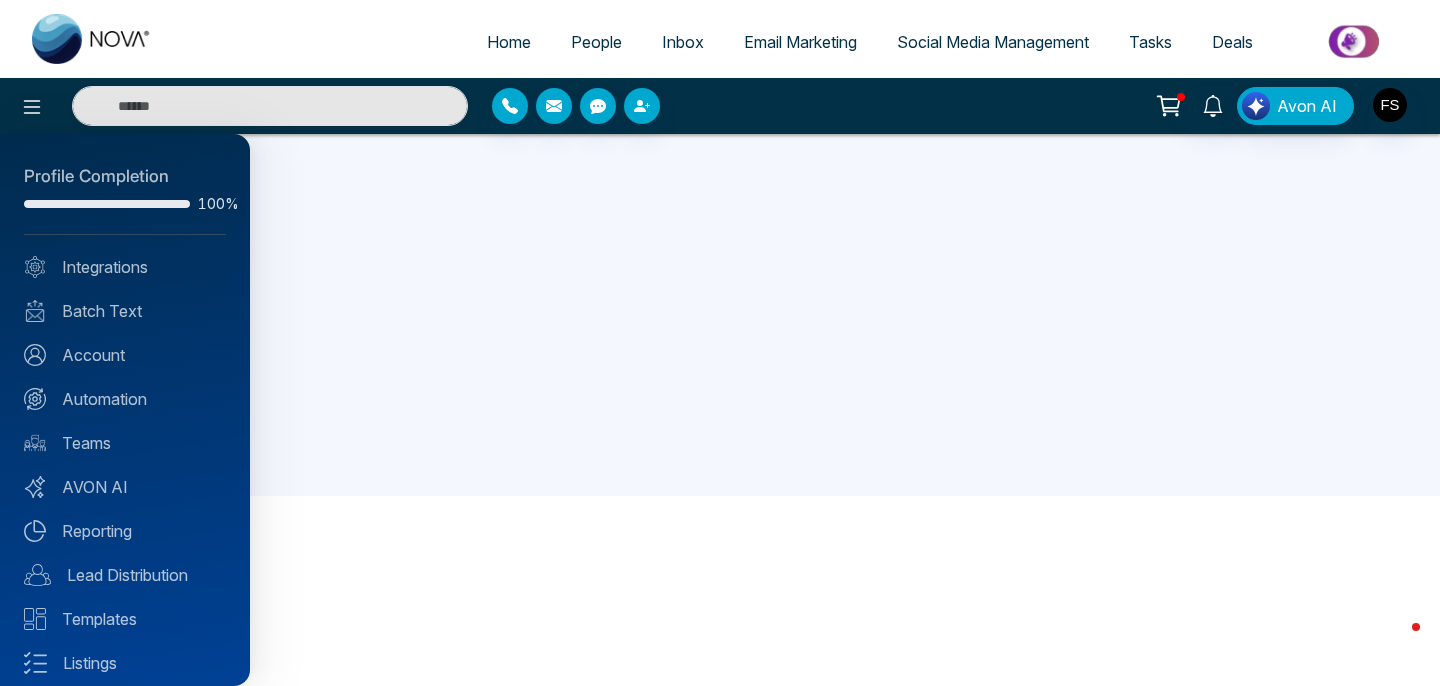click at bounding box center (720, 343) 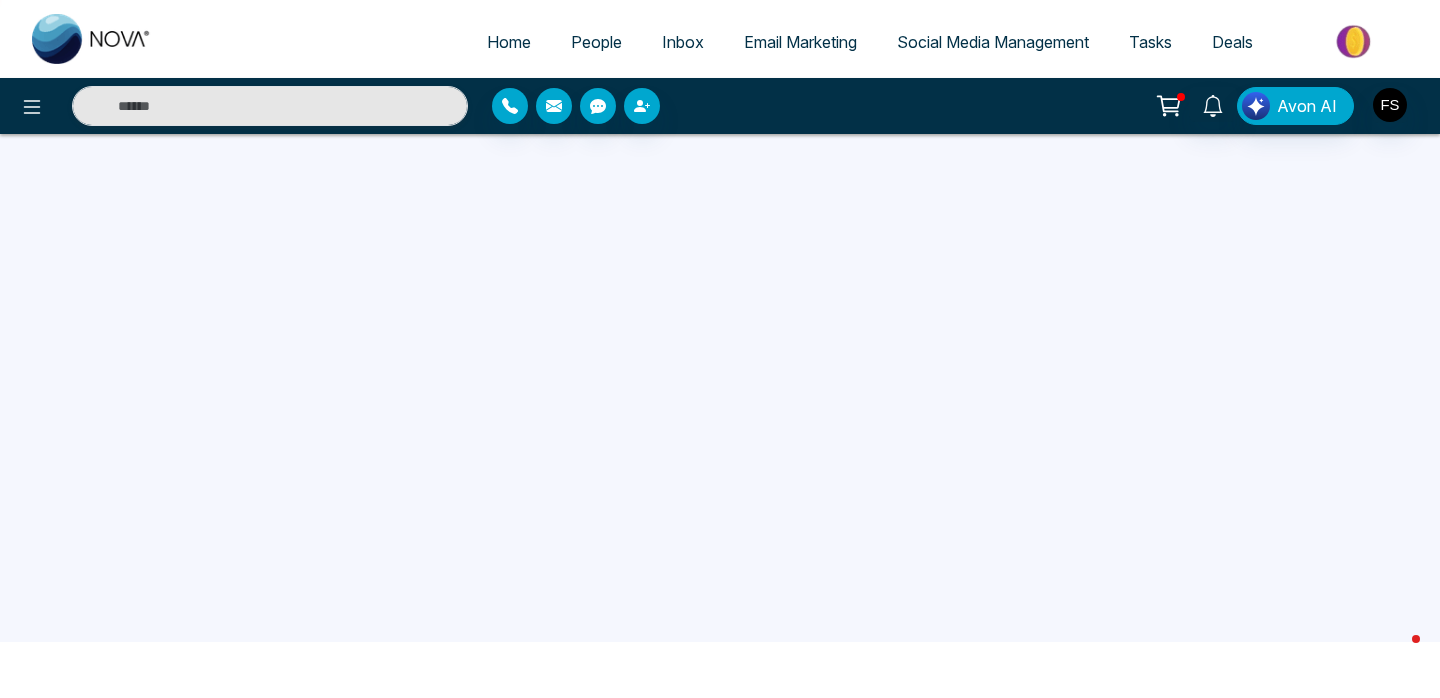 scroll, scrollTop: 0, scrollLeft: 0, axis: both 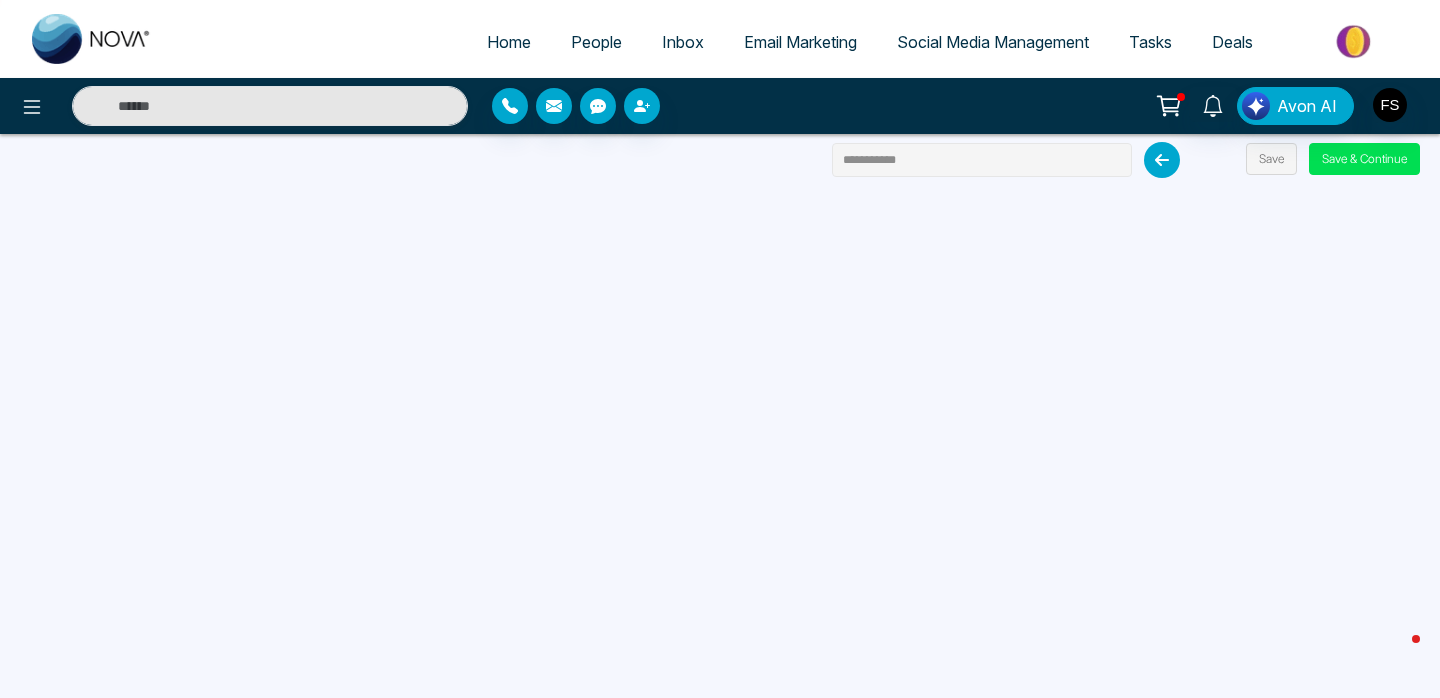 click on "**********" at bounding box center (982, 160) 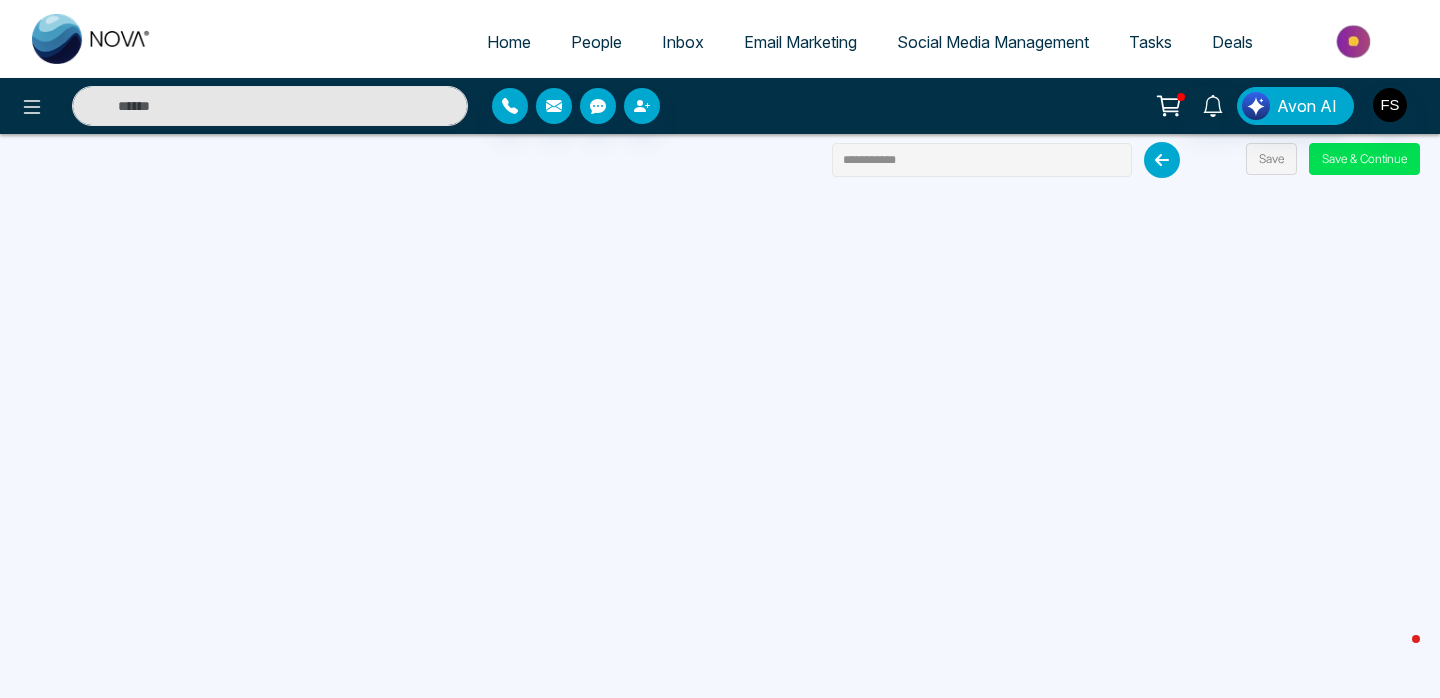 click on "**********" at bounding box center [982, 160] 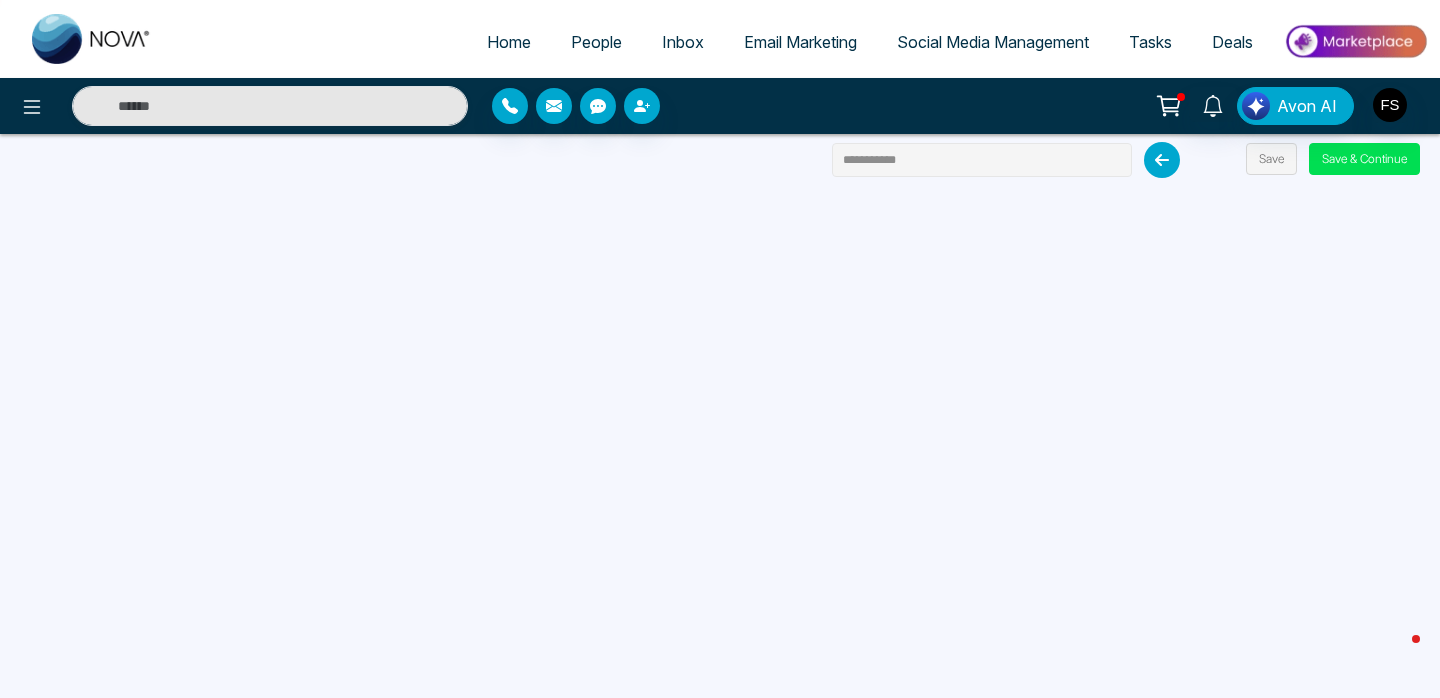 click on "**********" at bounding box center (982, 160) 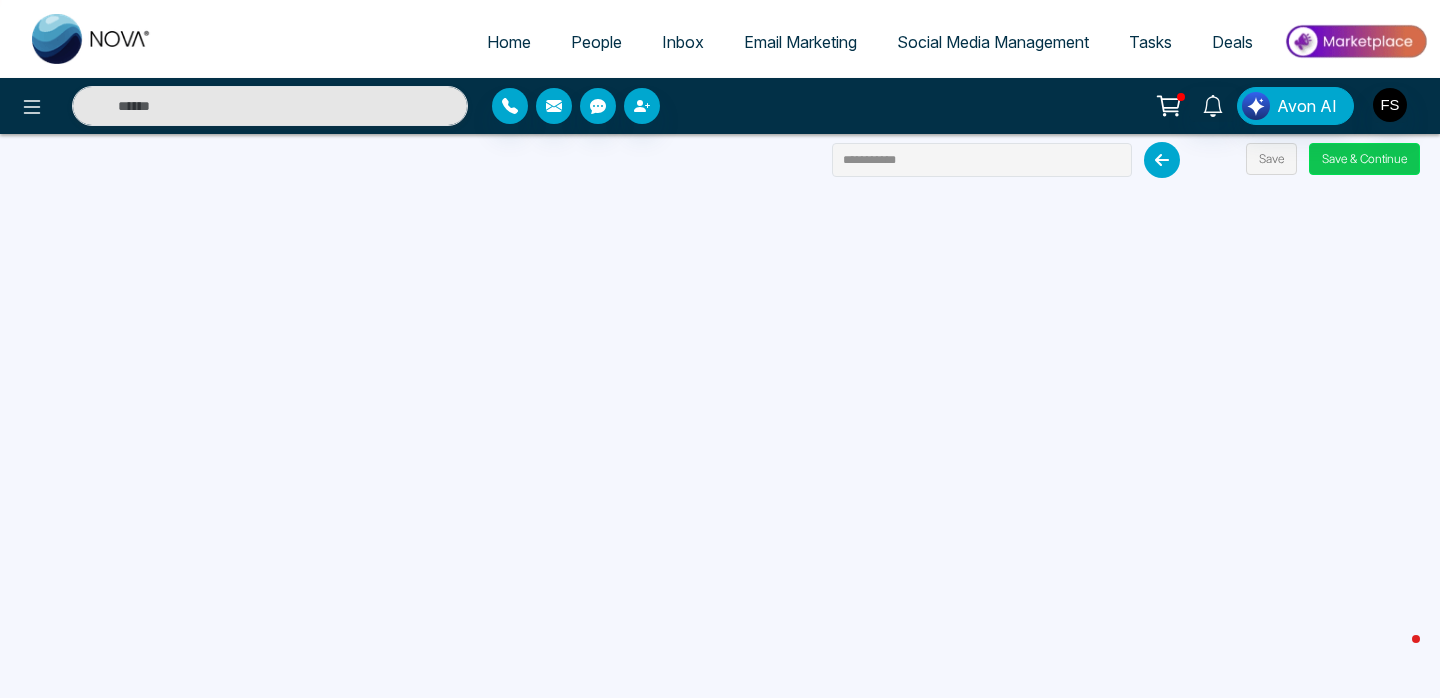 click on "Save & Continue" at bounding box center (1364, 159) 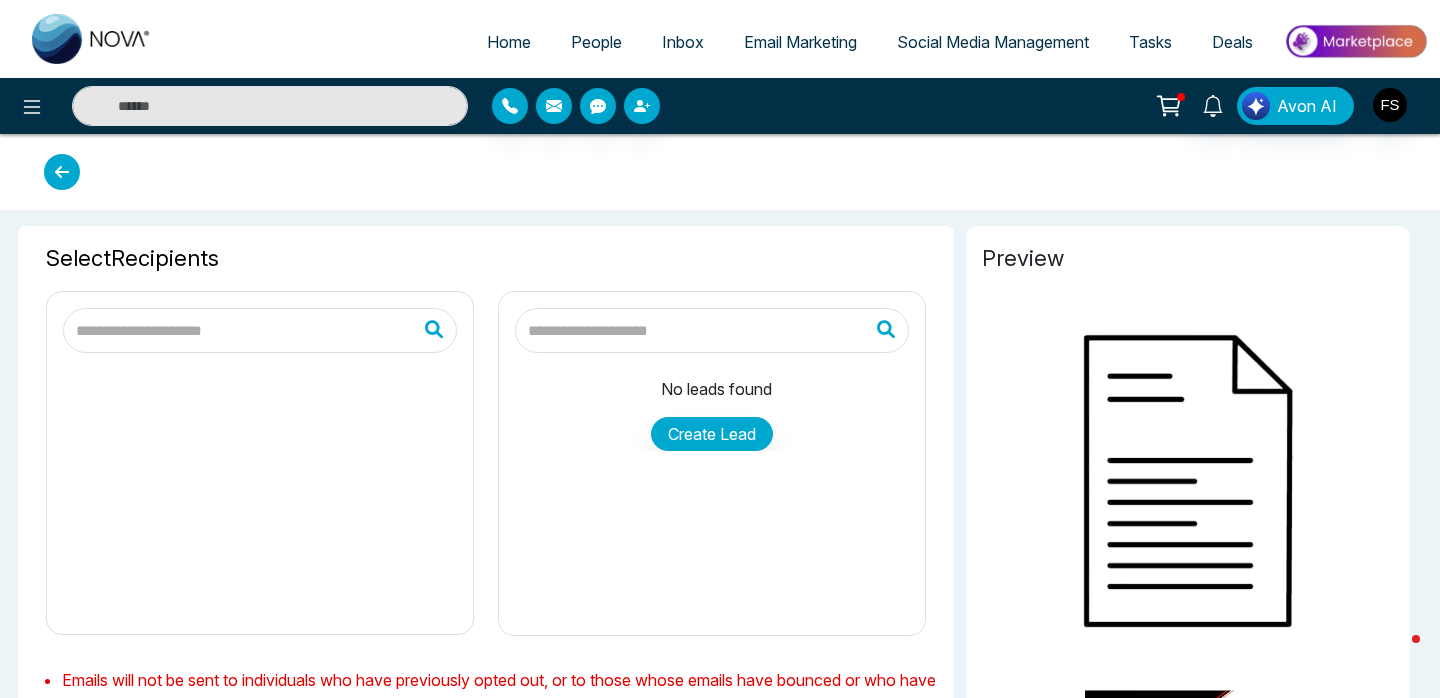 type on "**********" 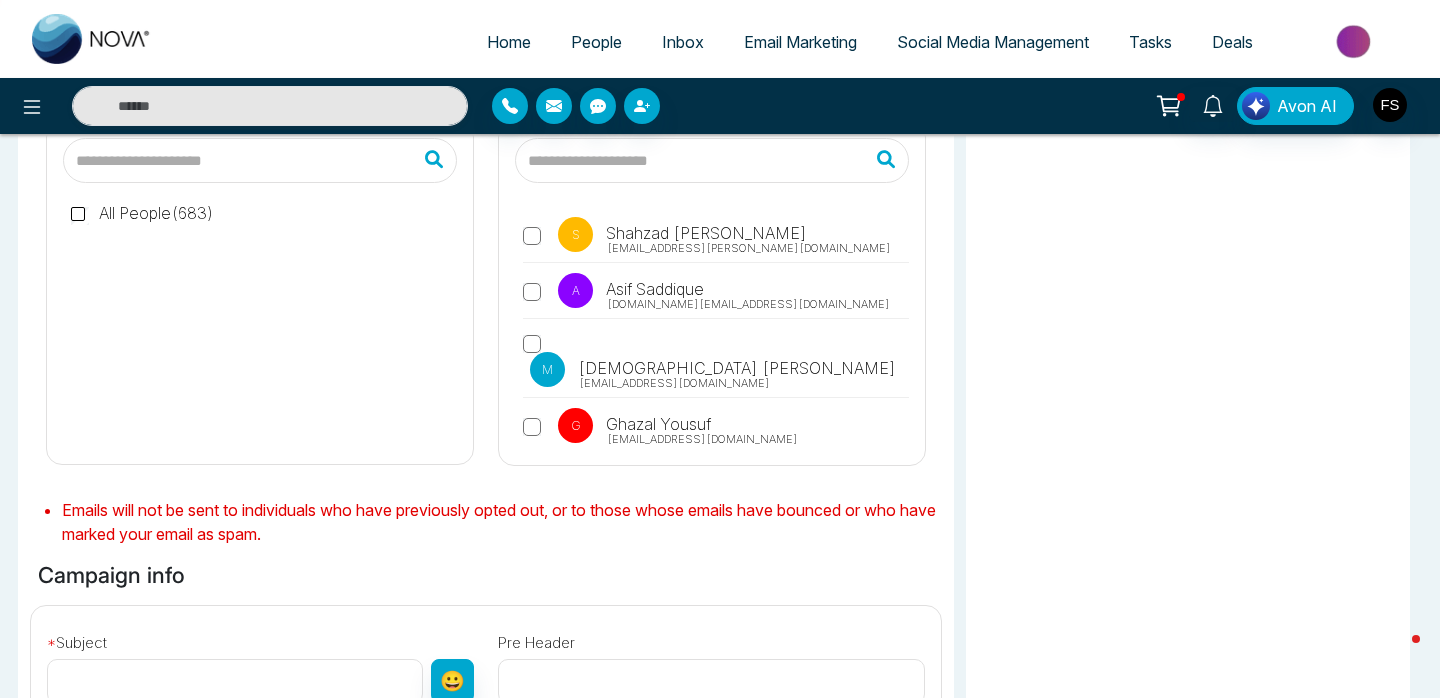 scroll, scrollTop: 303, scrollLeft: 0, axis: vertical 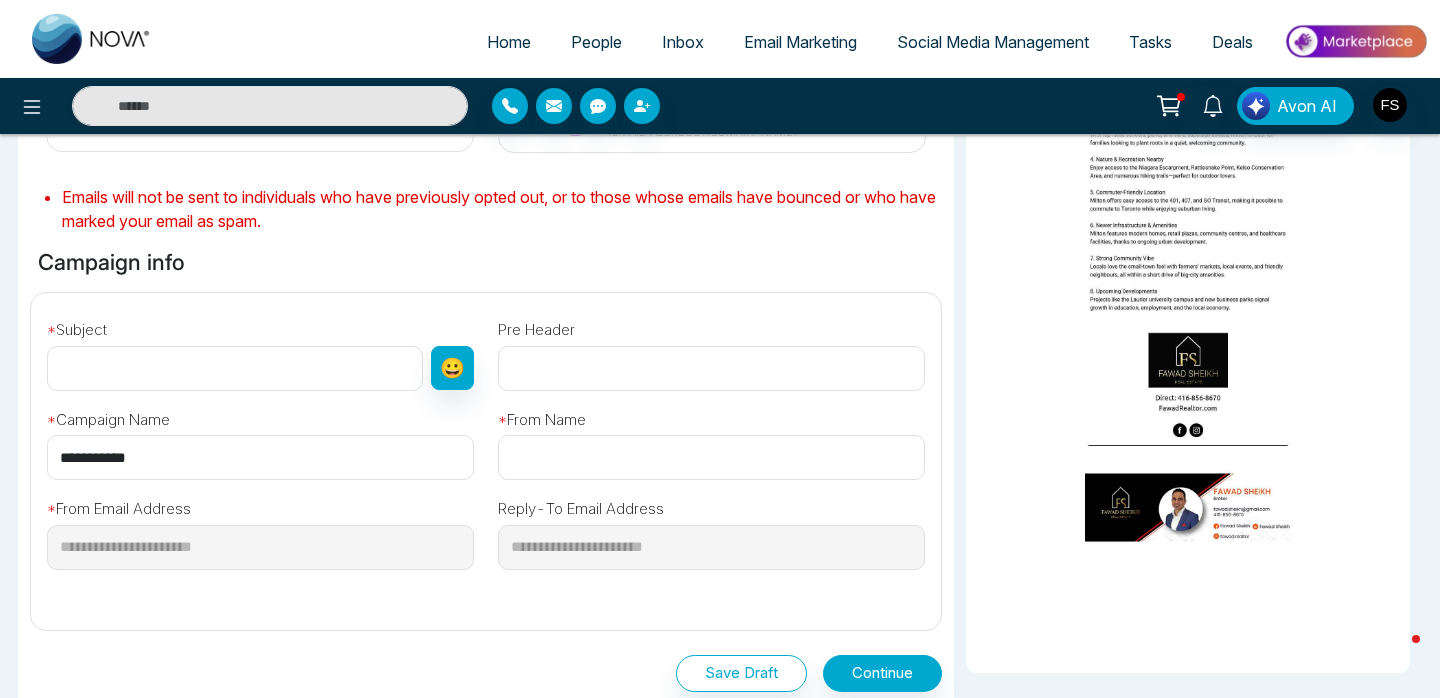 click at bounding box center [235, 368] 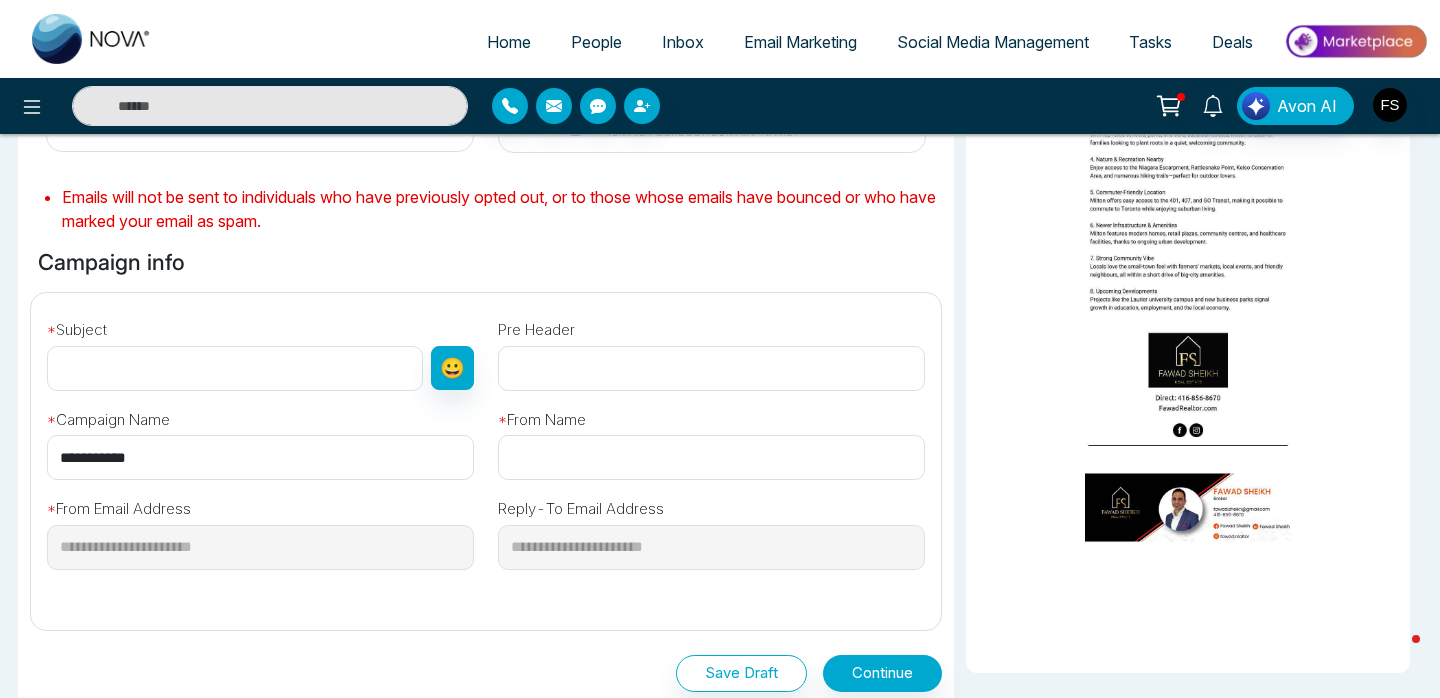 paste on "**********" 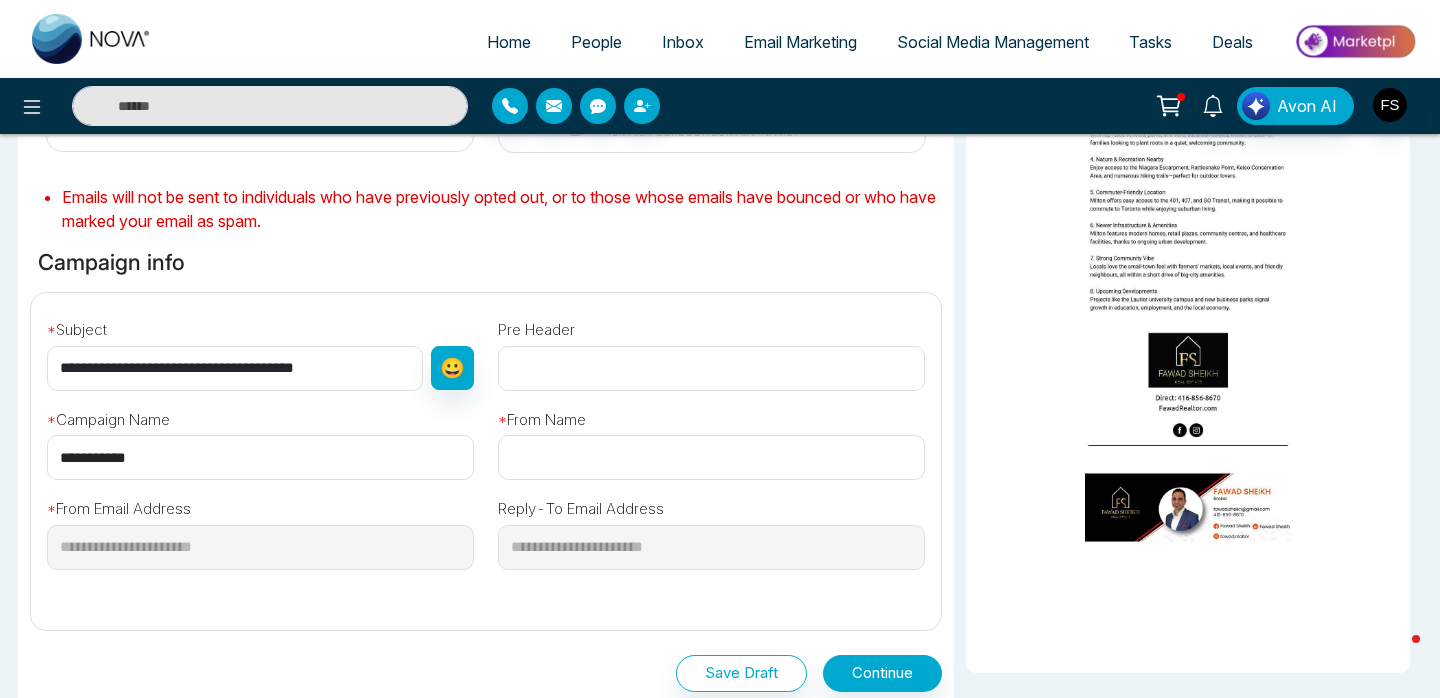 type on "**********" 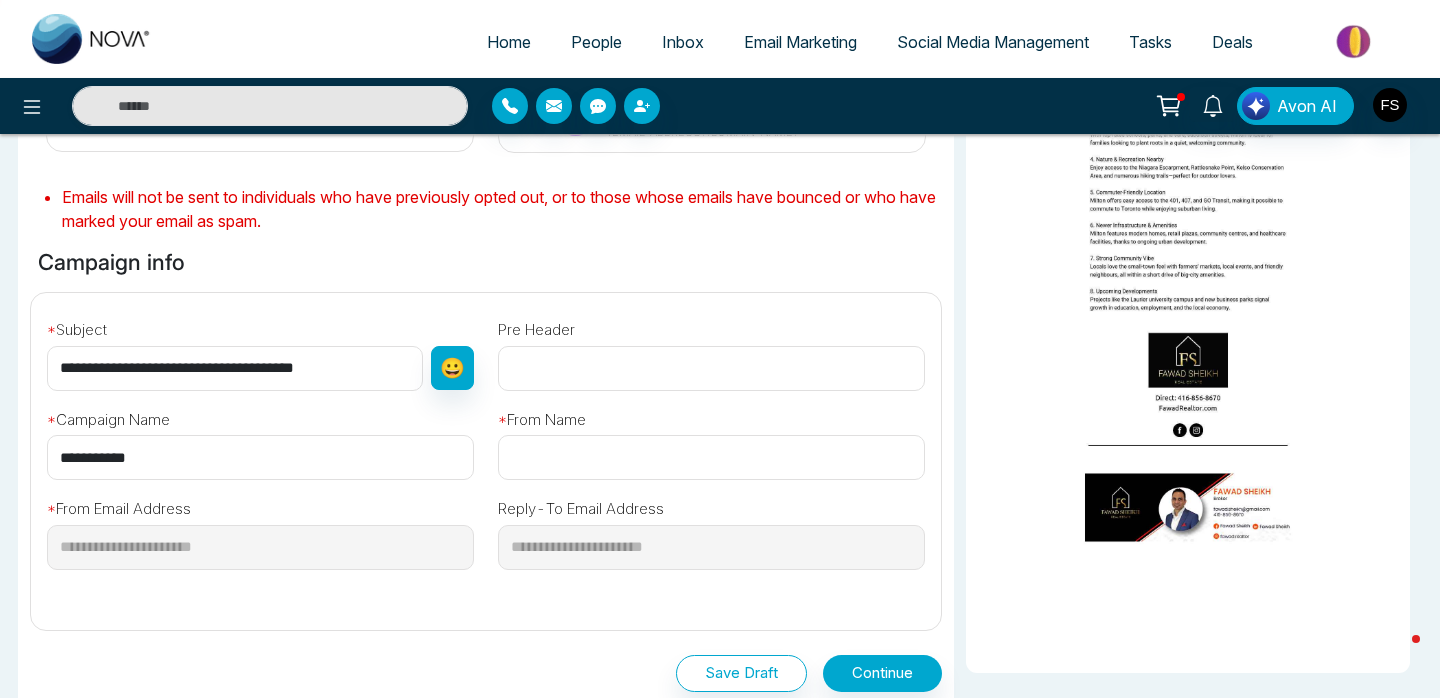 click at bounding box center [711, 368] 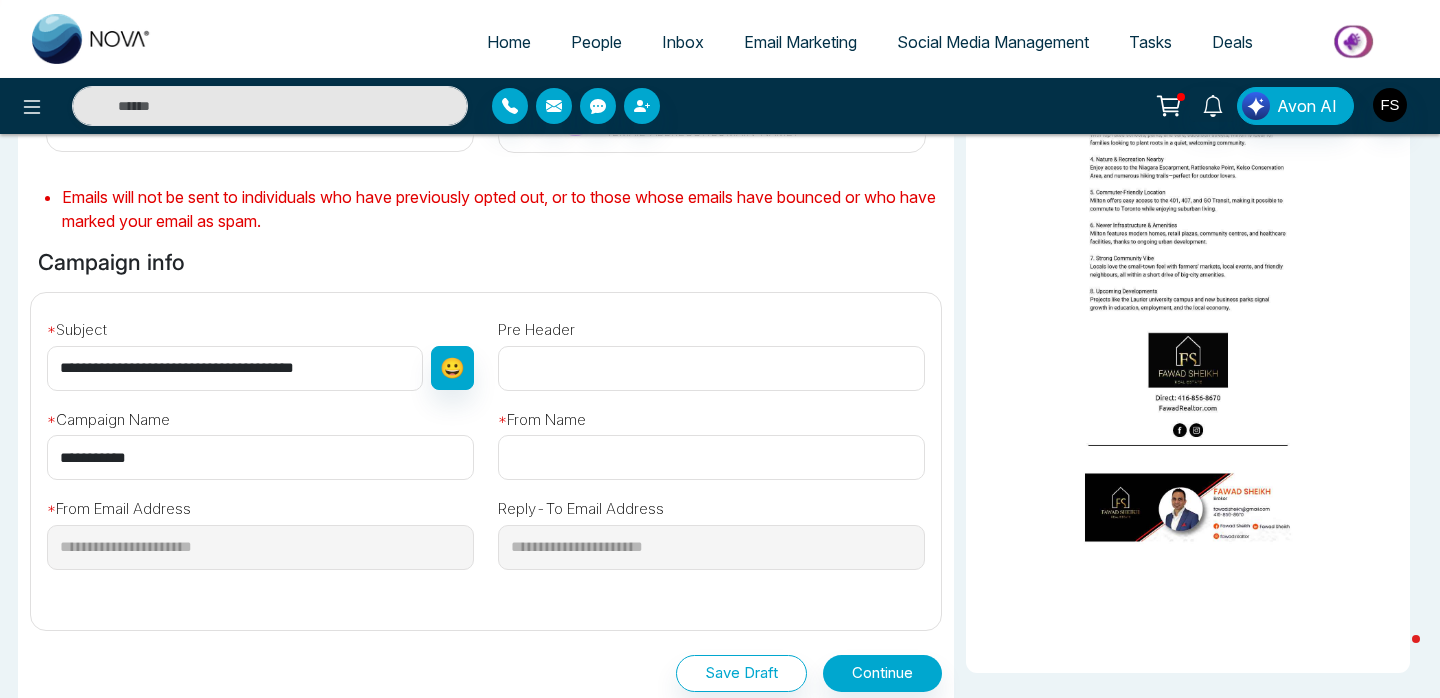 click on "**********" at bounding box center [260, 457] 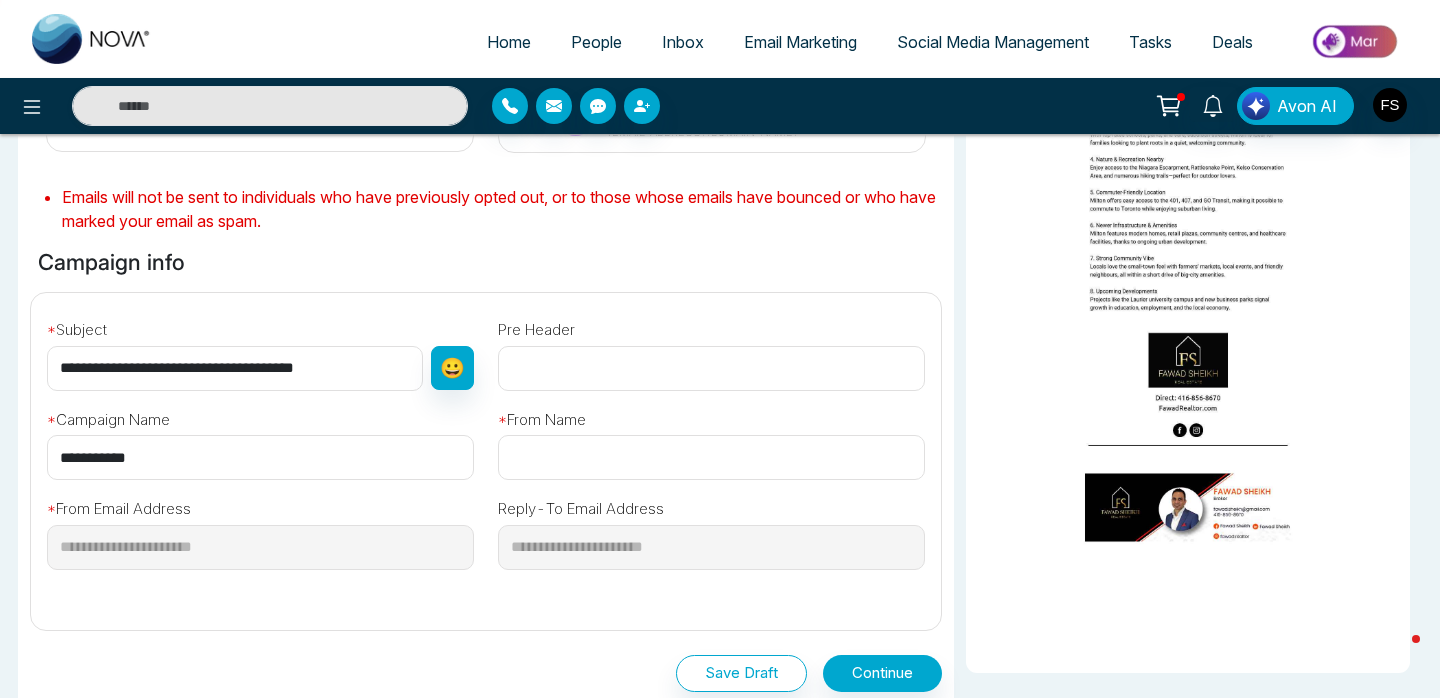 click on "**********" at bounding box center [260, 457] 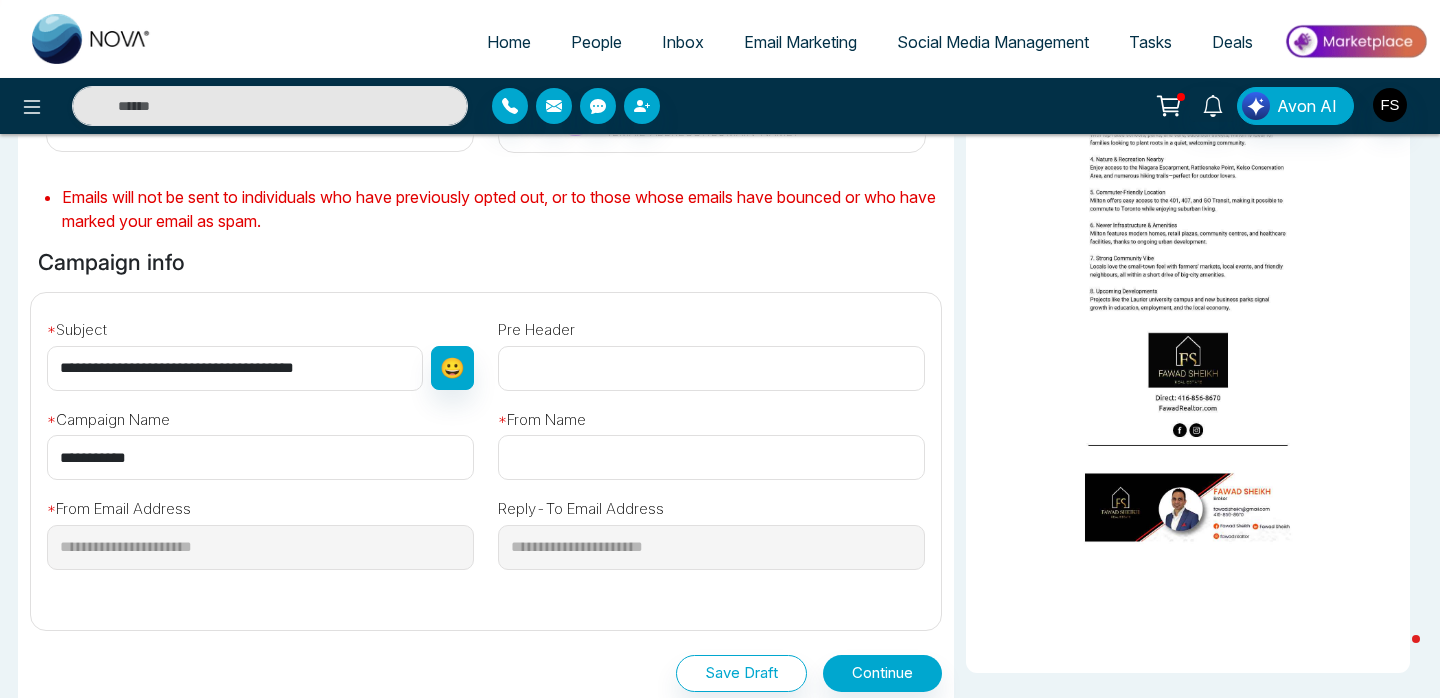 click on "**********" at bounding box center [260, 457] 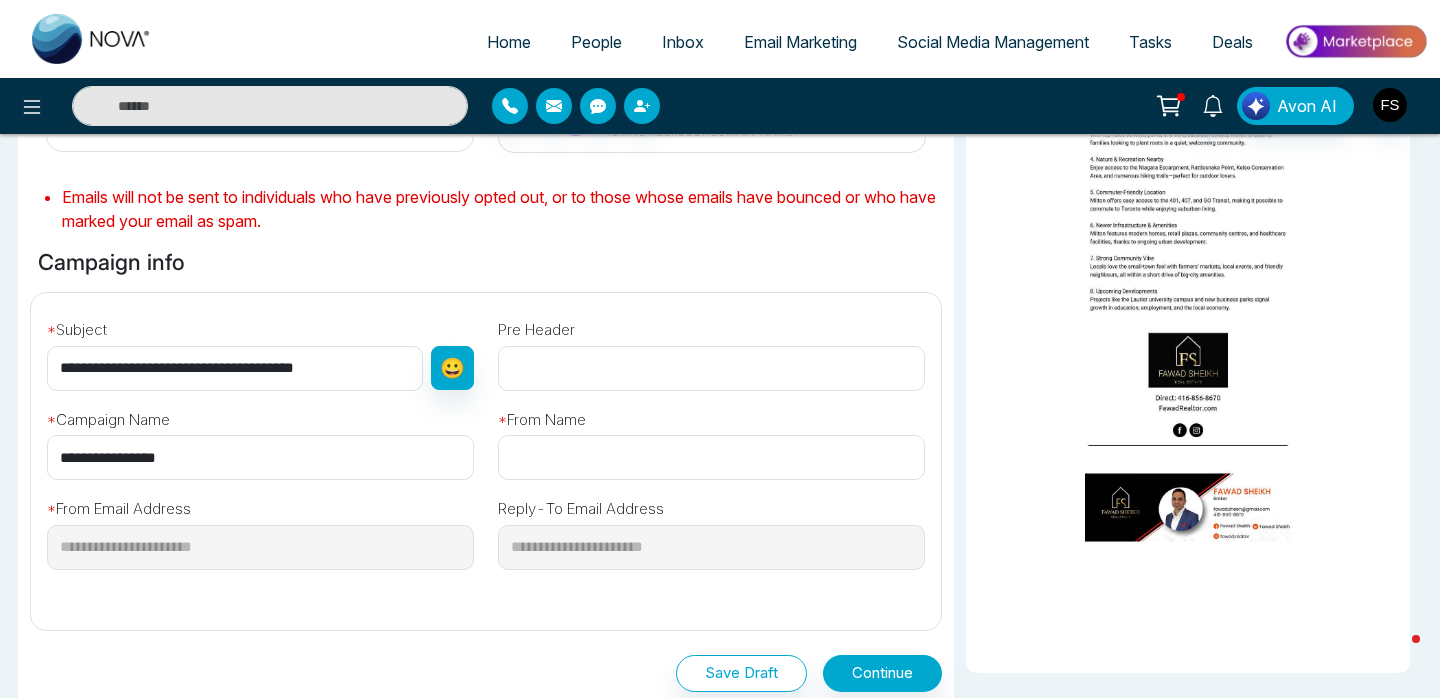 type on "**********" 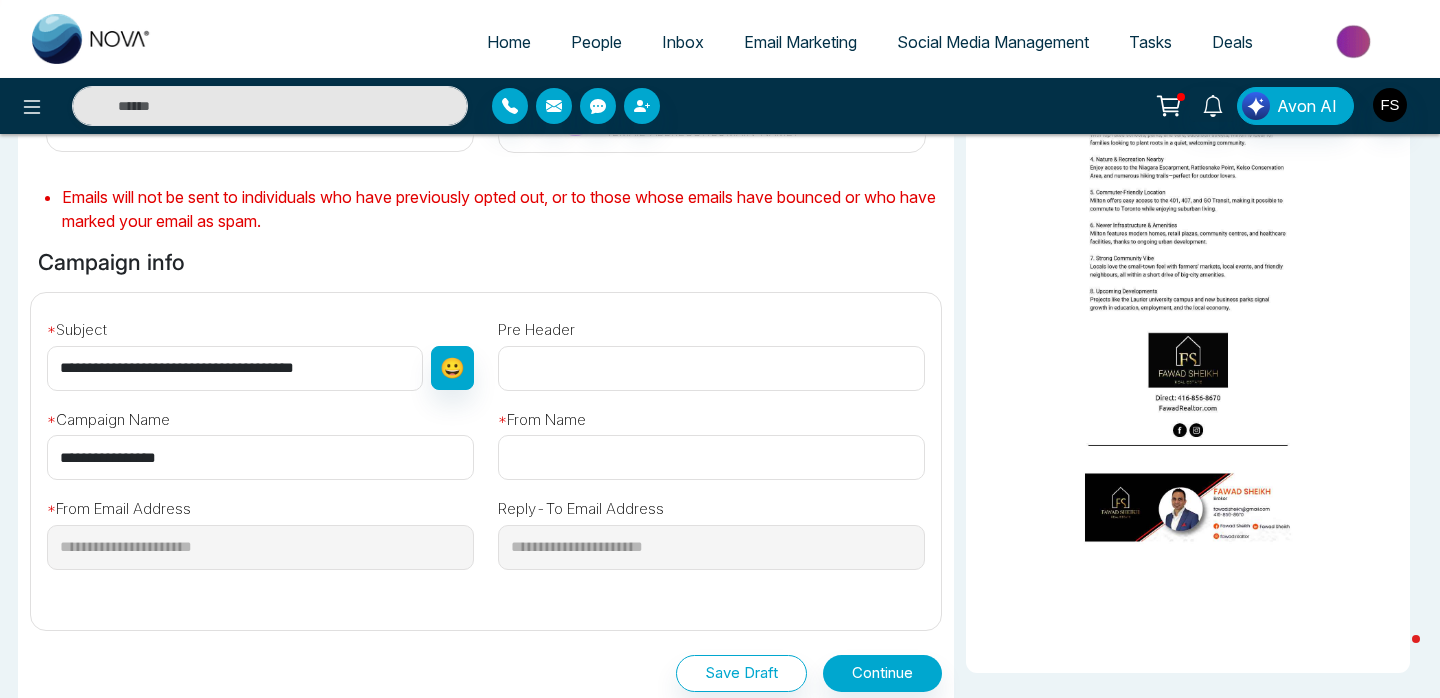 click at bounding box center [711, 457] 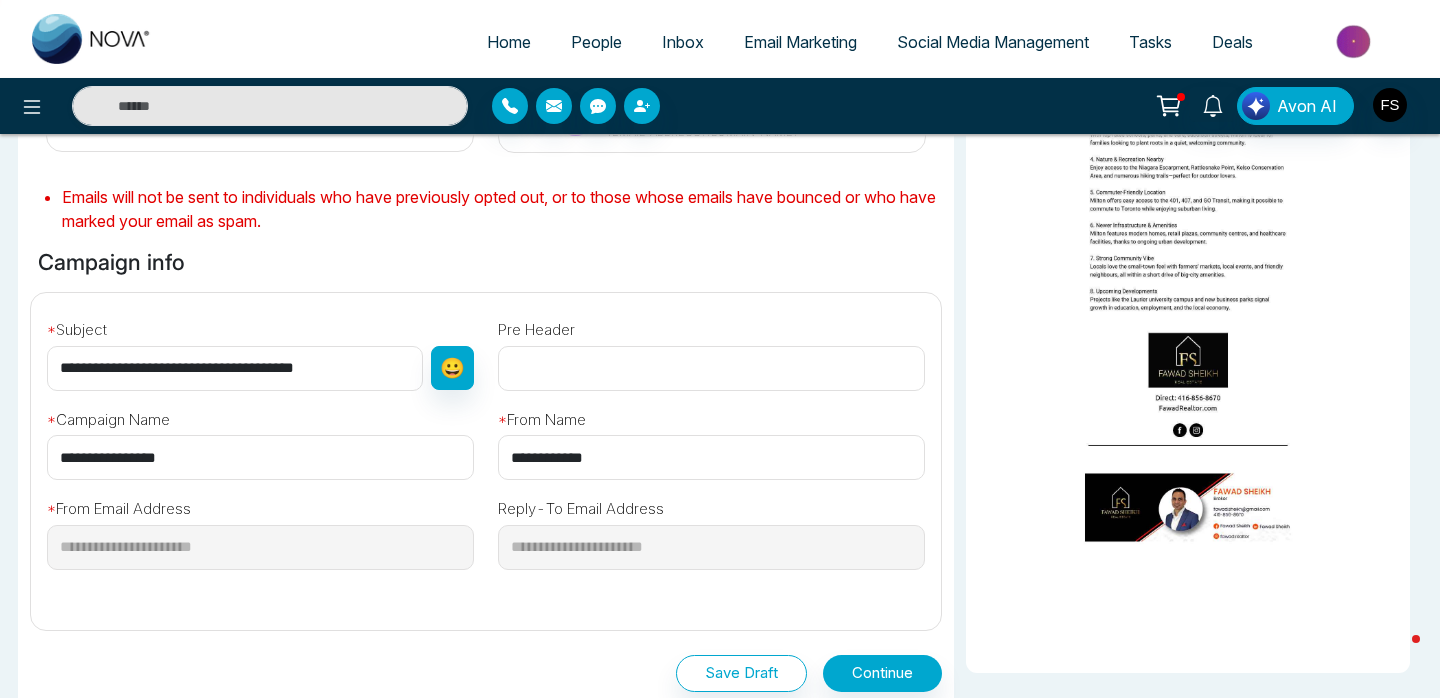 type on "**********" 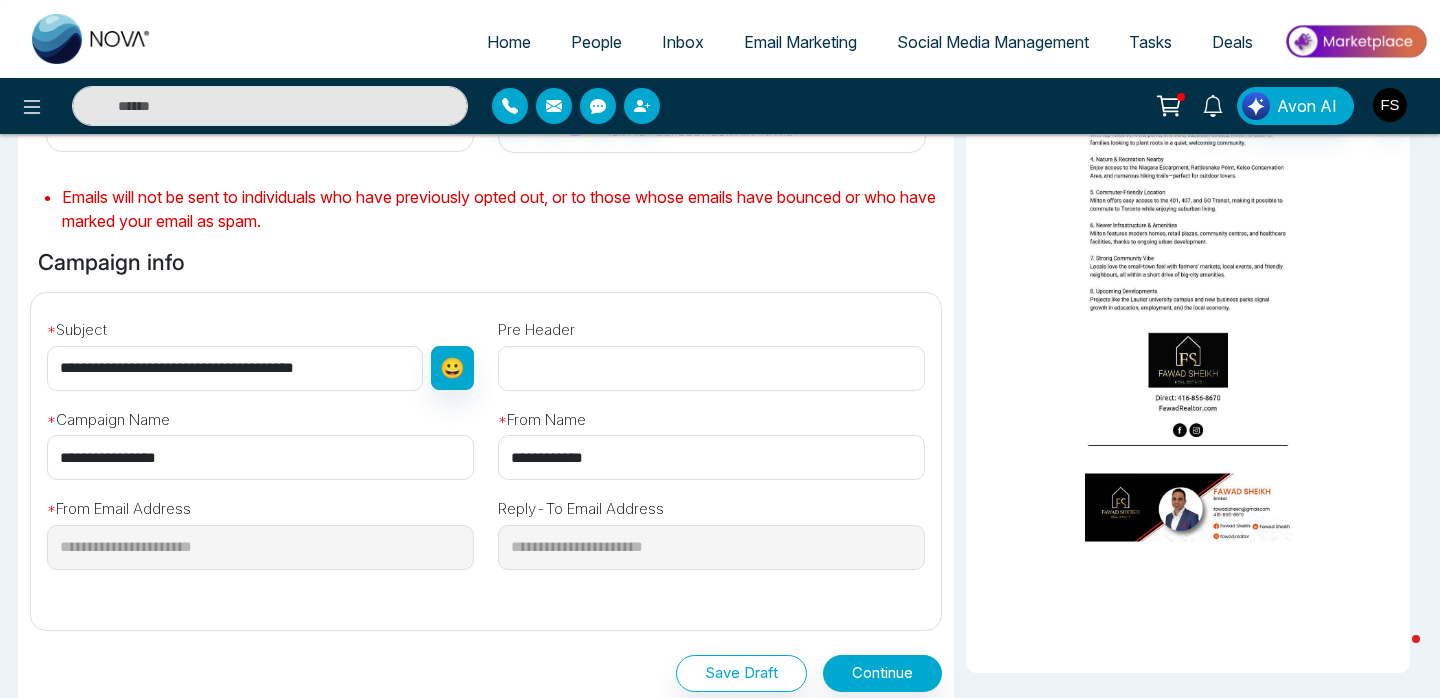 click on "**********" at bounding box center (260, 529) 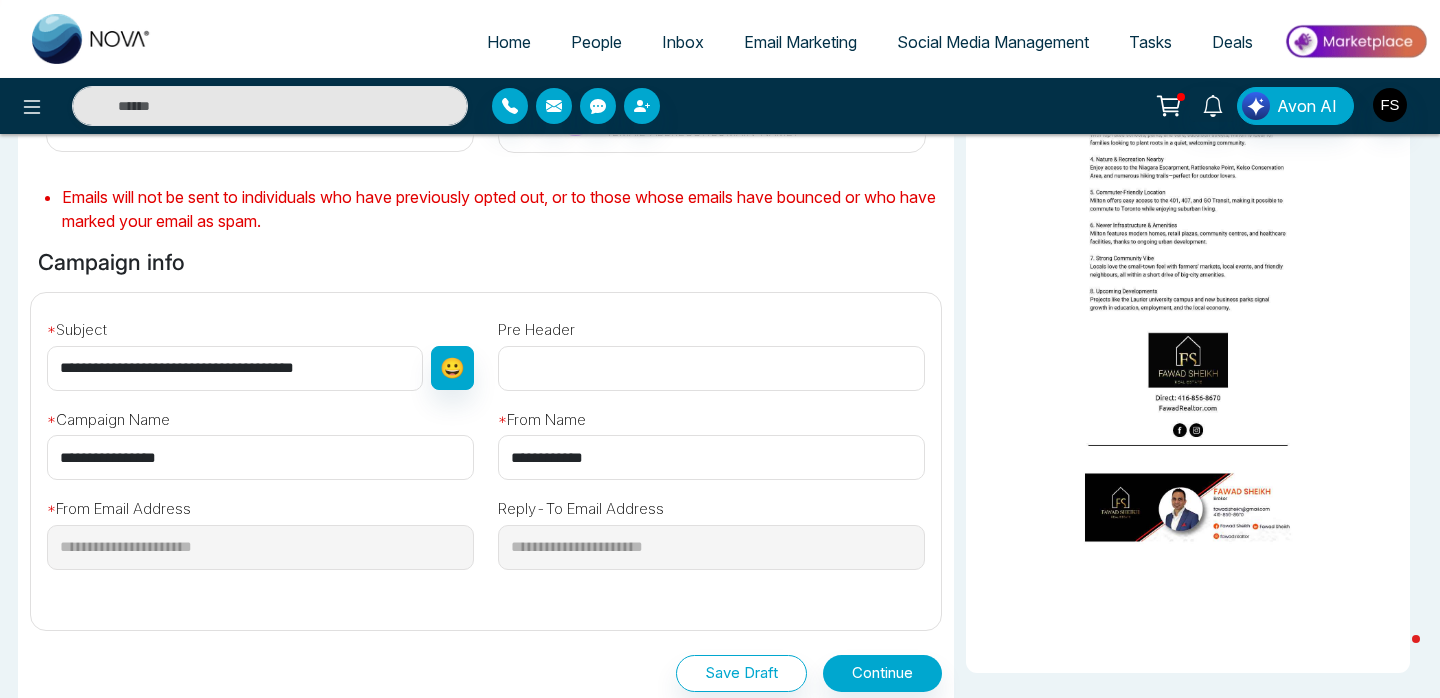 click at bounding box center [711, 368] 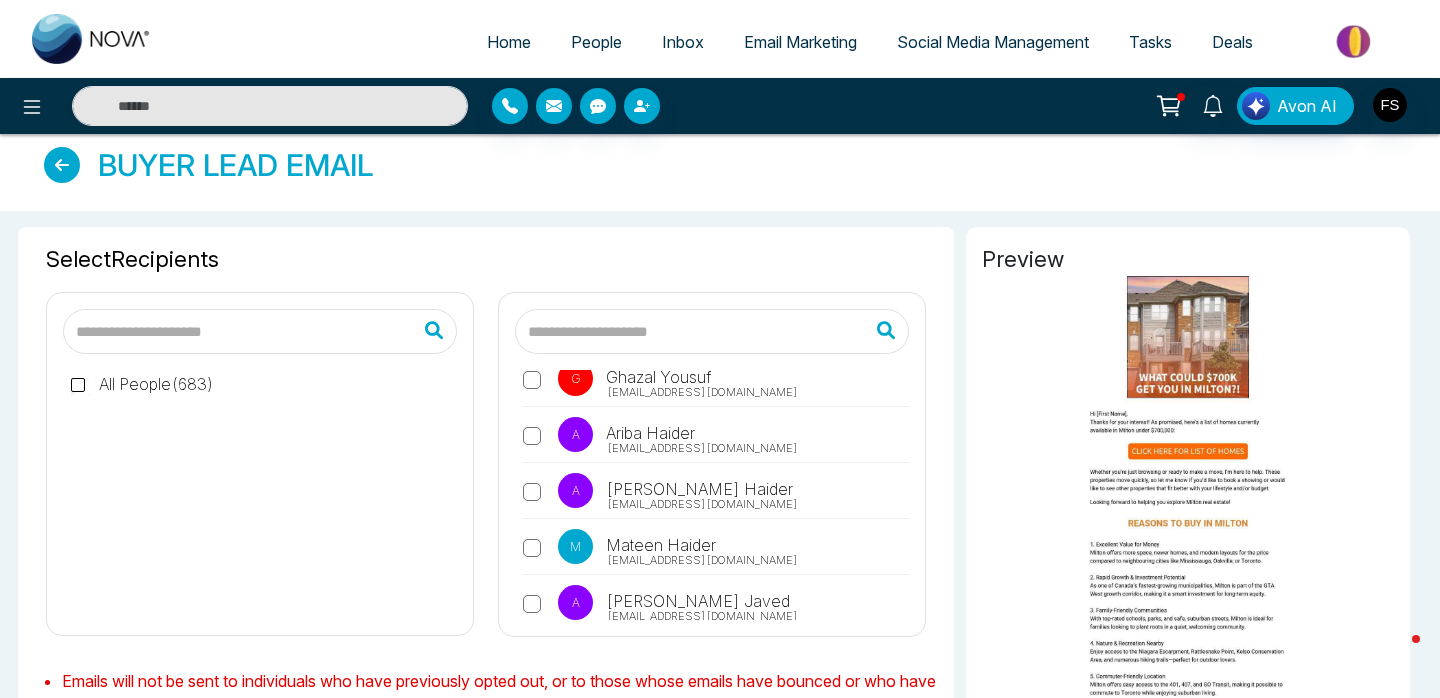 scroll, scrollTop: 0, scrollLeft: 0, axis: both 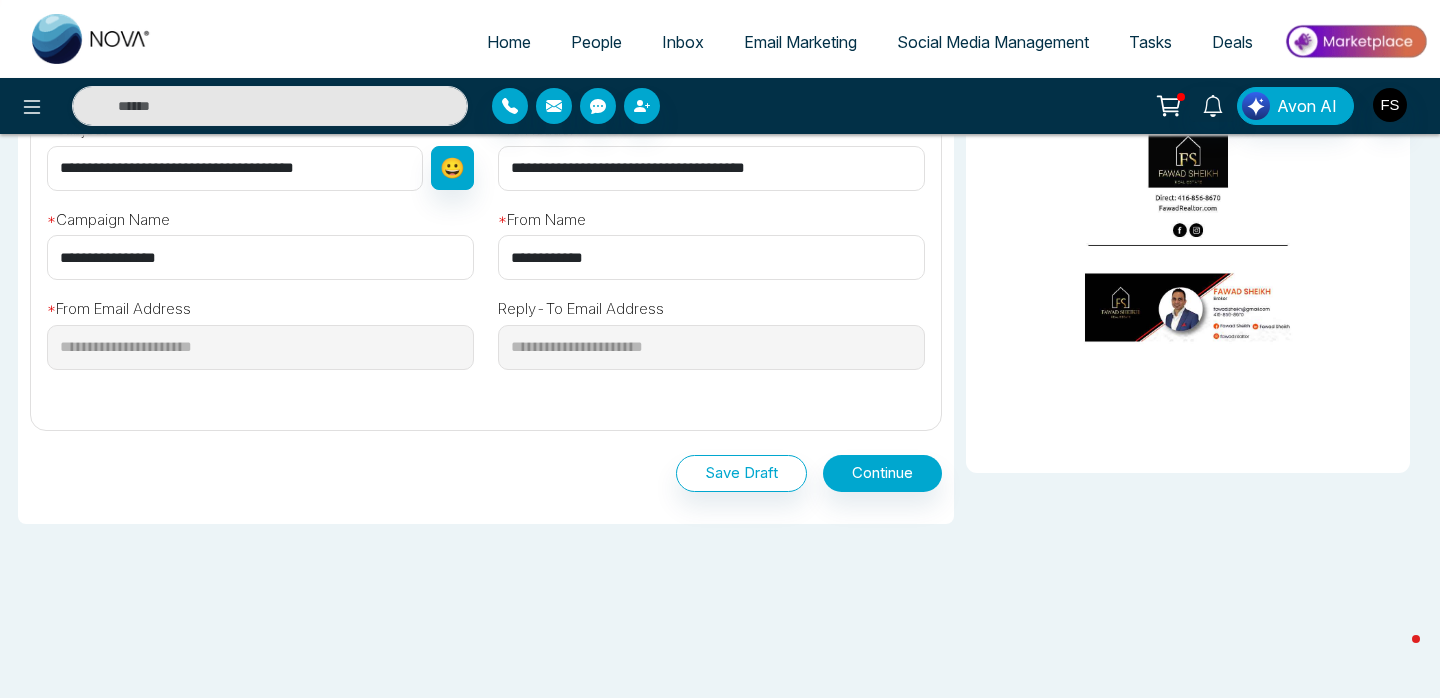 type on "**********" 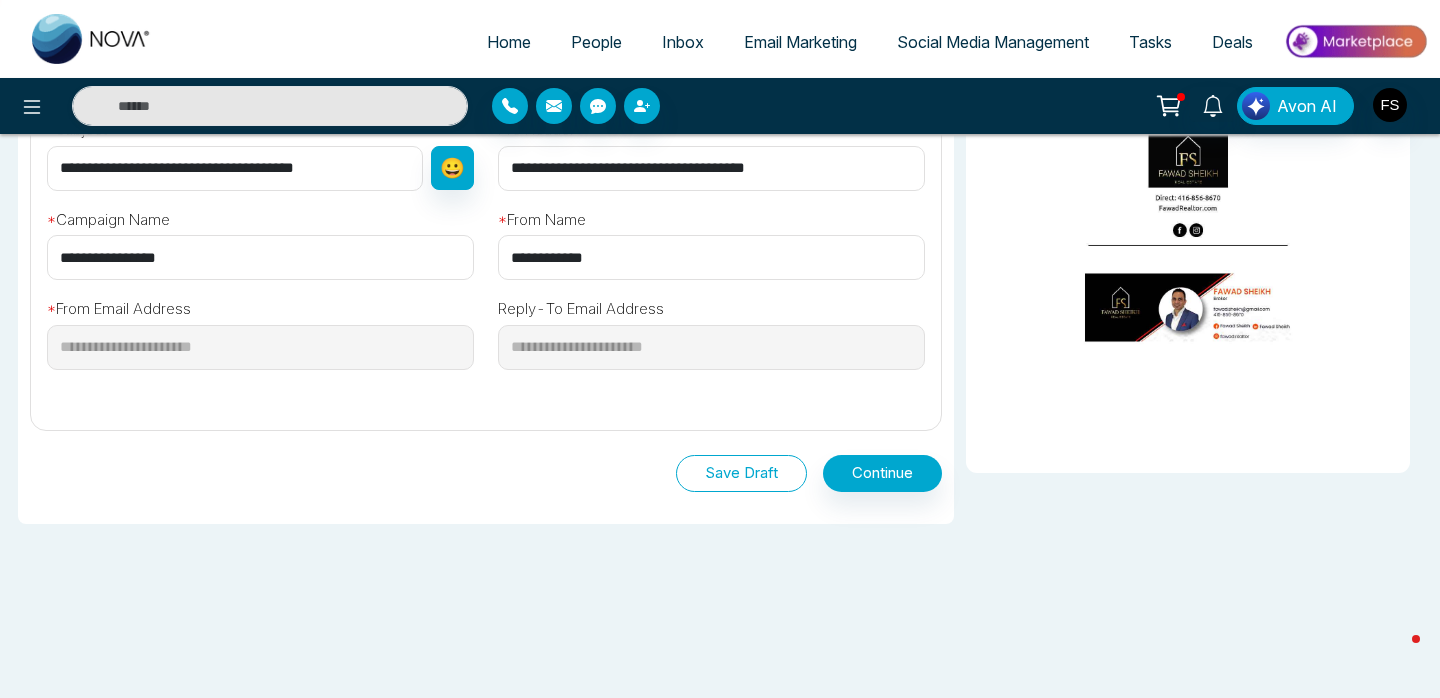 click on "Save Draft" at bounding box center [741, 473] 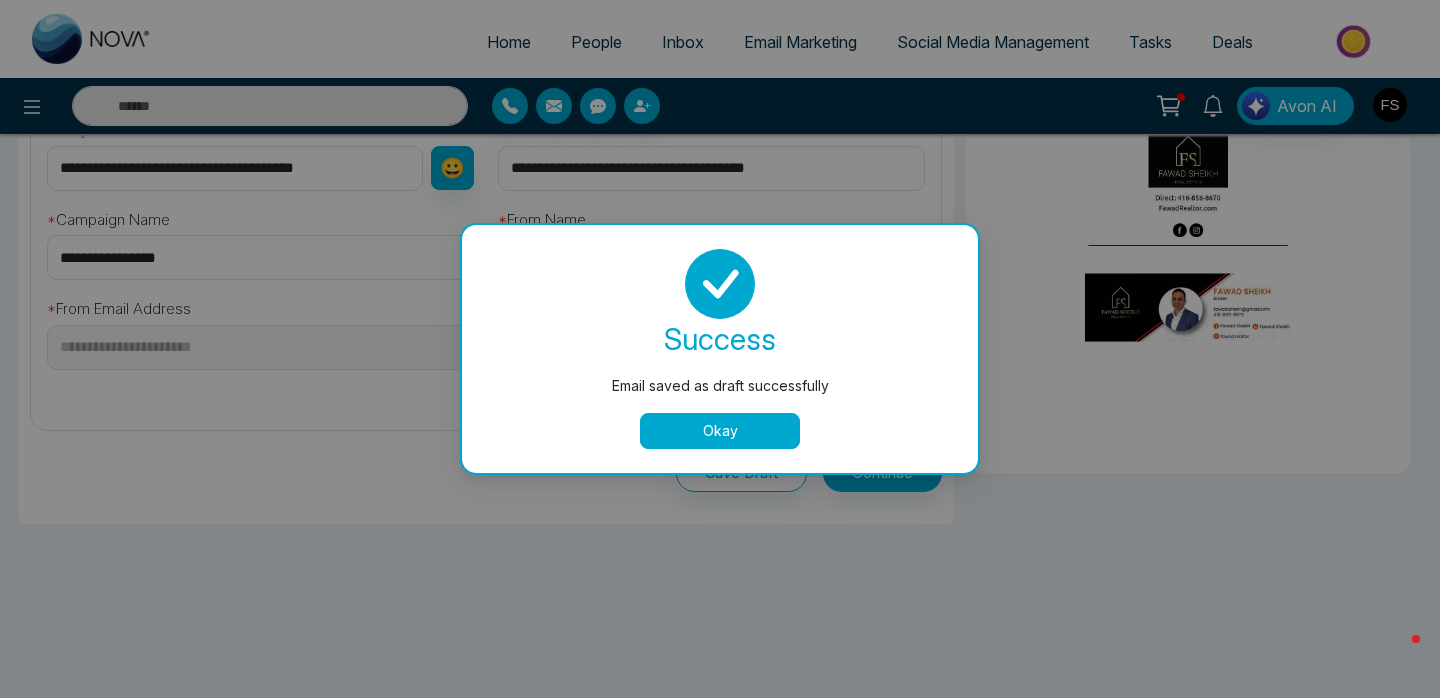 click on "Okay" at bounding box center [720, 431] 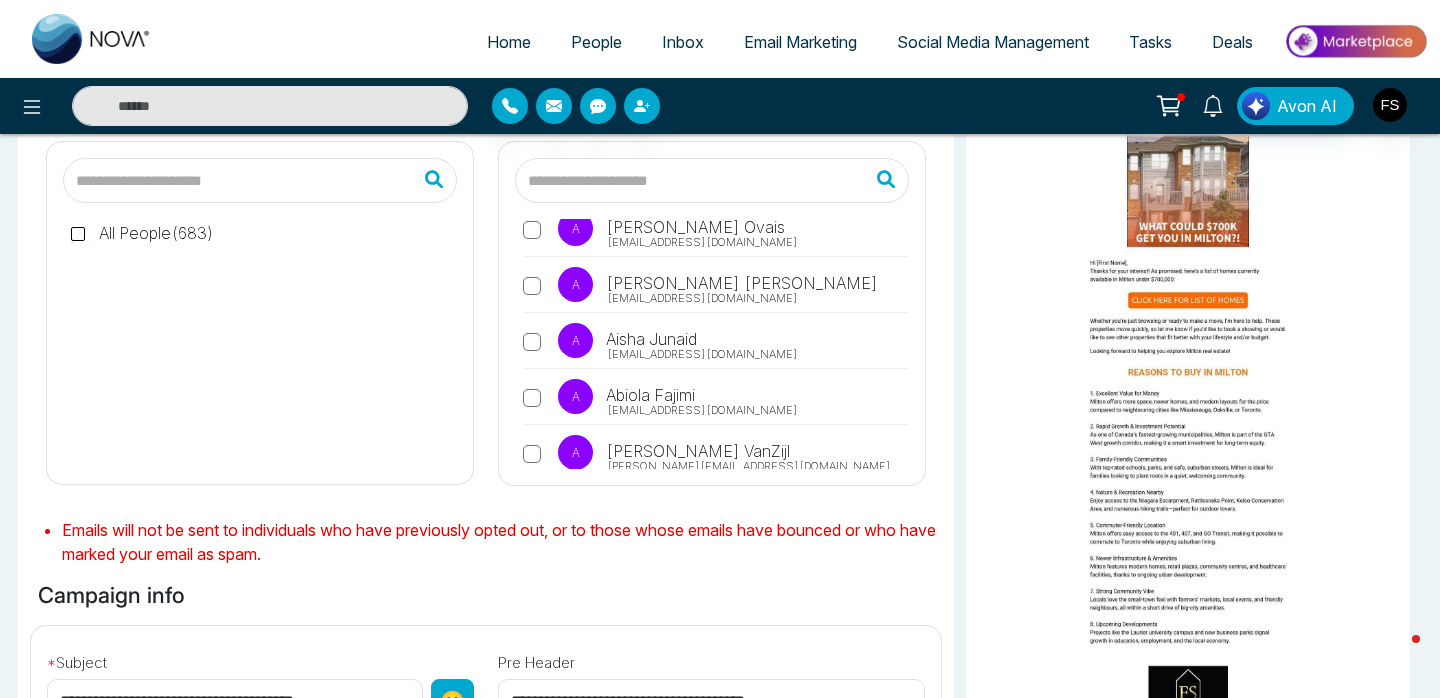 scroll, scrollTop: 0, scrollLeft: 0, axis: both 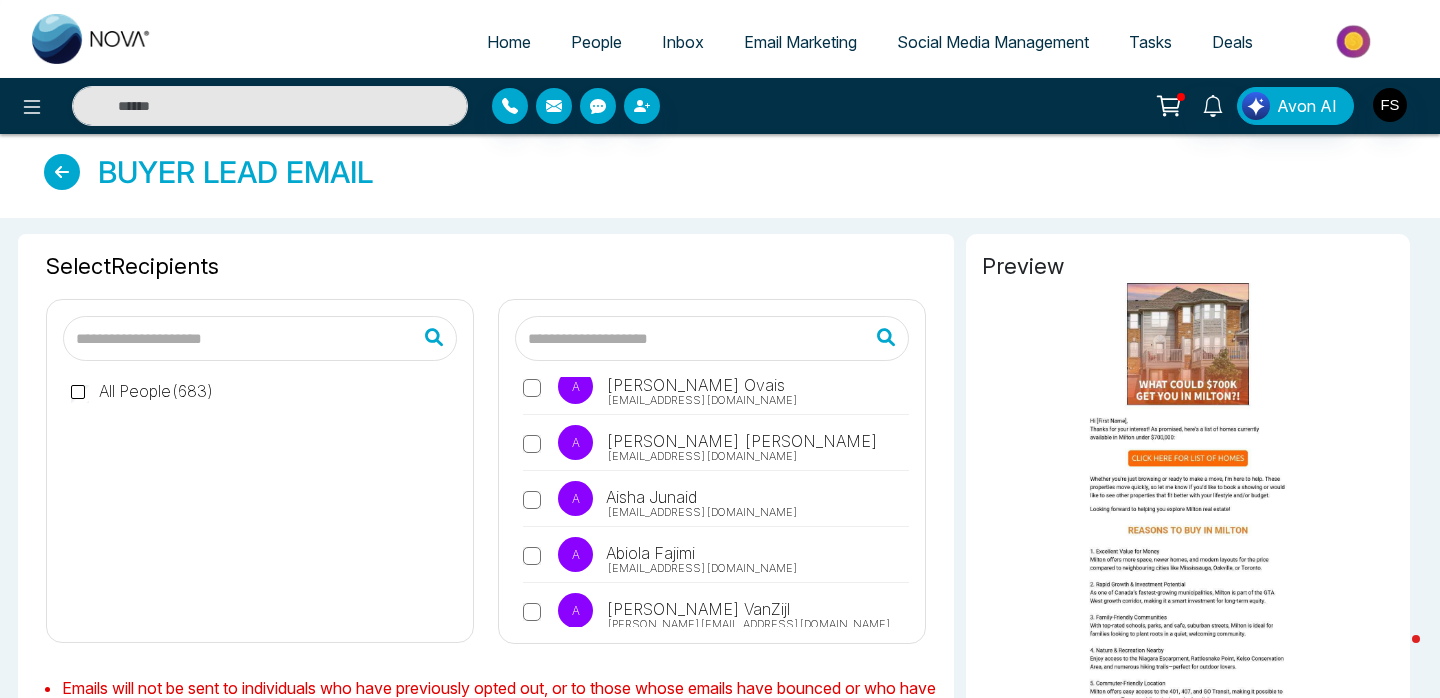 click at bounding box center (62, 172) 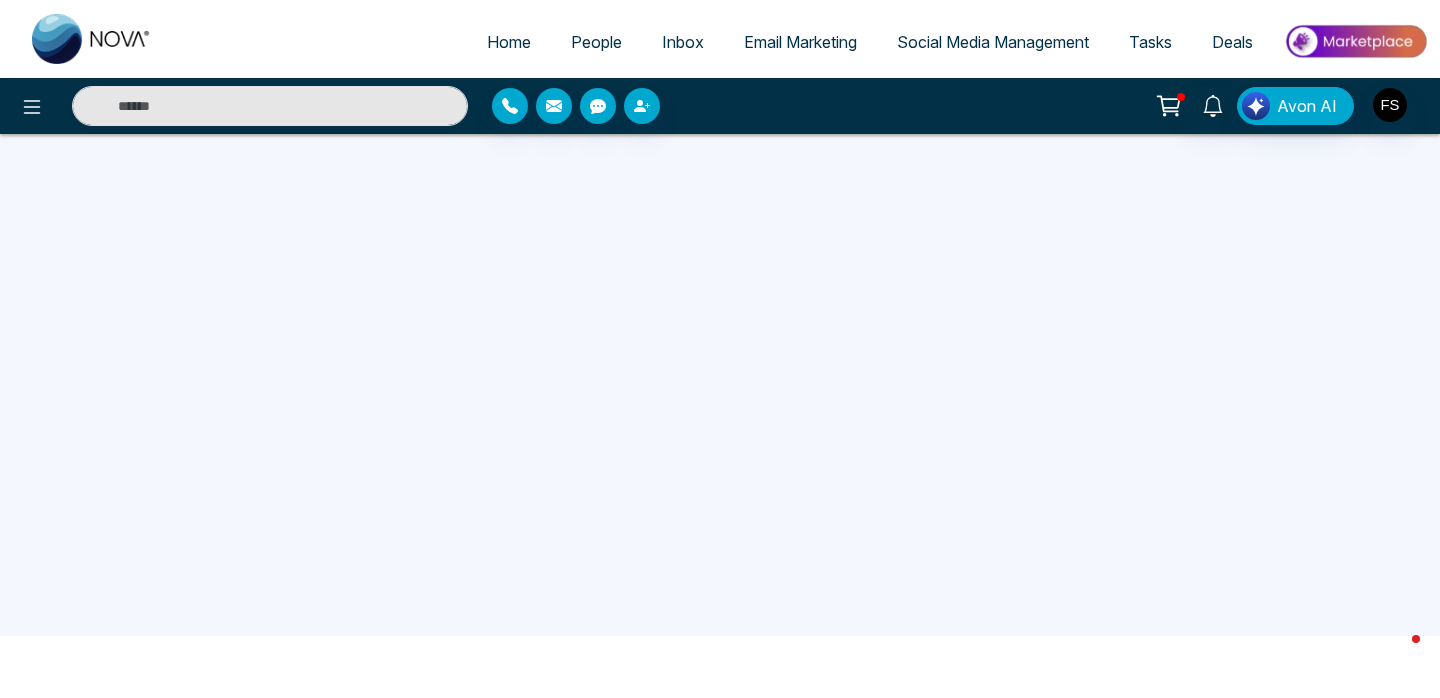 scroll, scrollTop: 0, scrollLeft: 0, axis: both 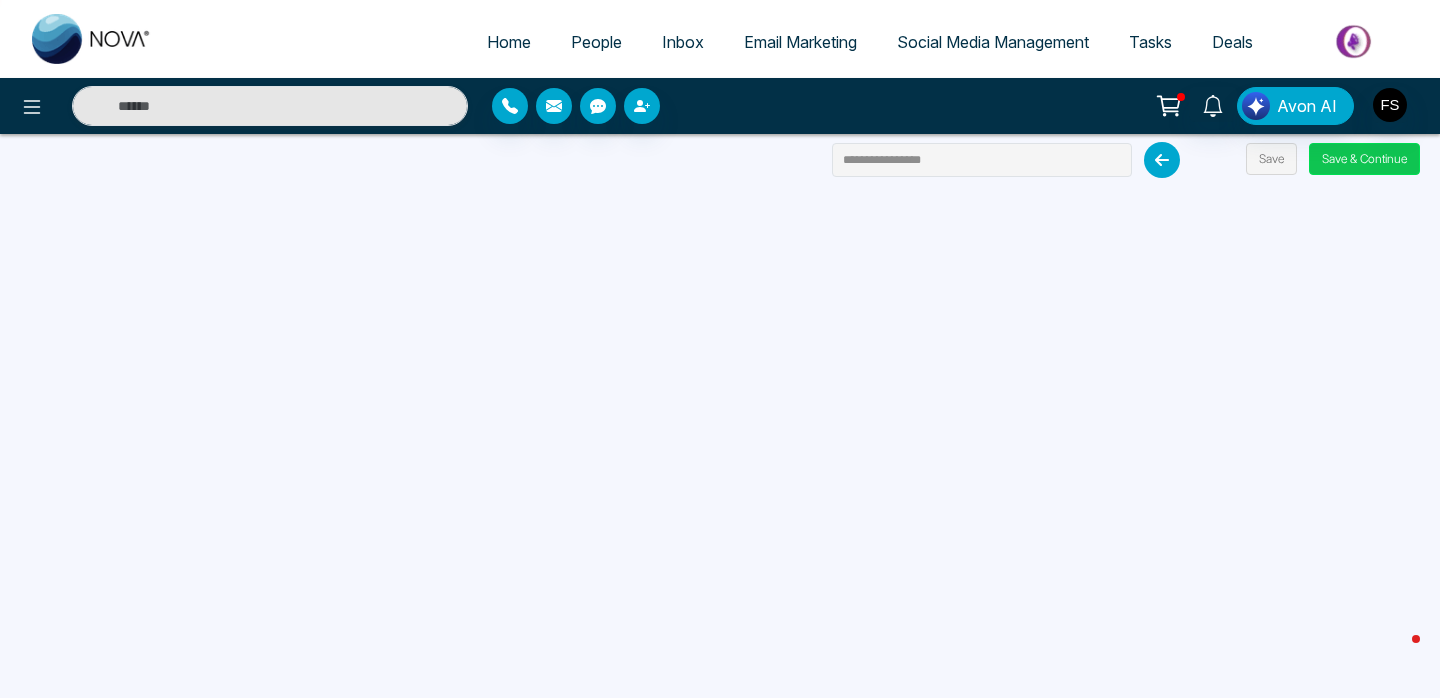 click on "Save & Continue" at bounding box center (1364, 159) 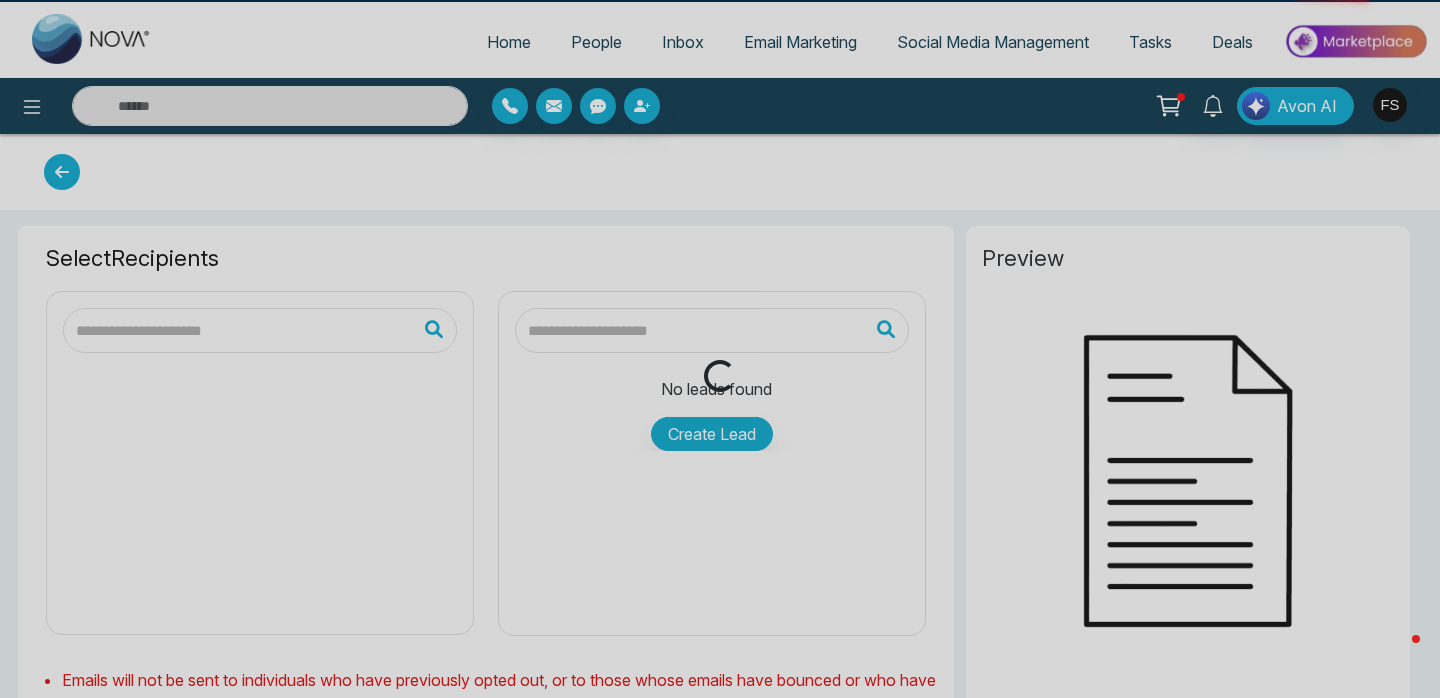 click on "Loading..." at bounding box center (720, 349) 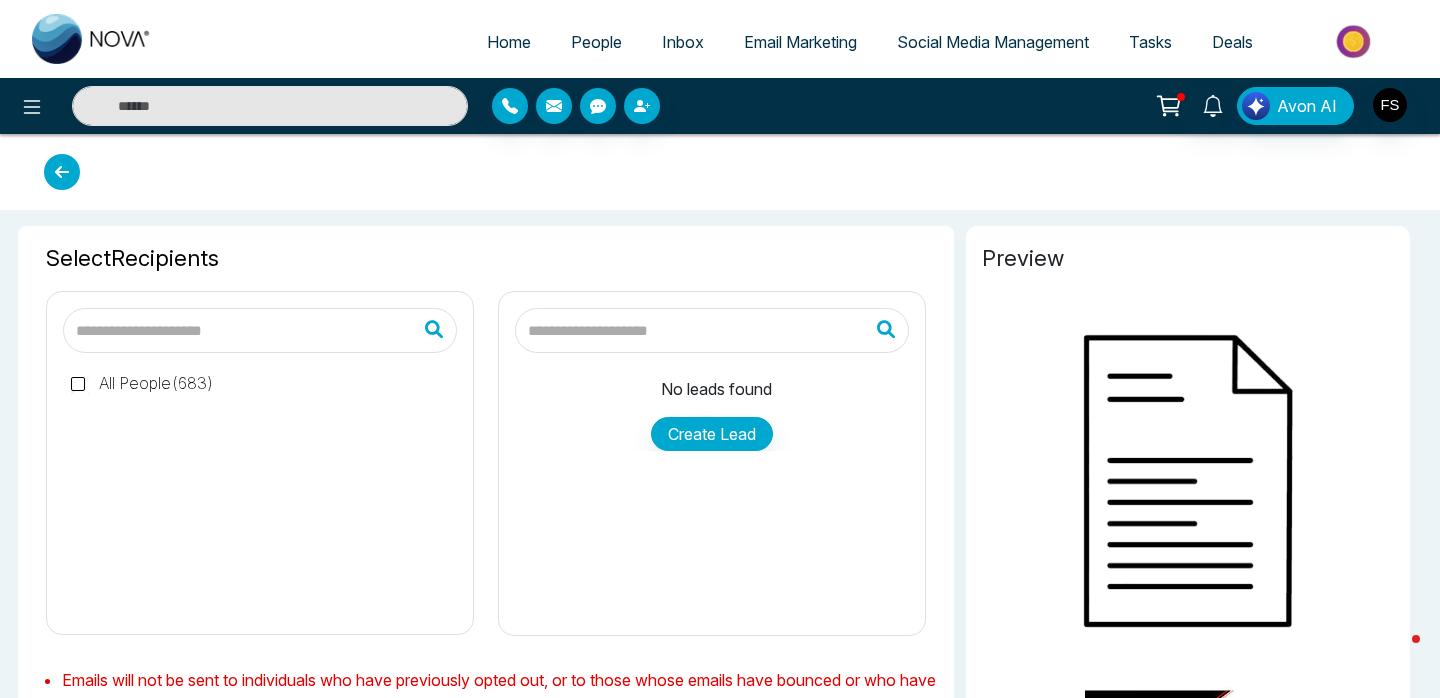 type on "**********" 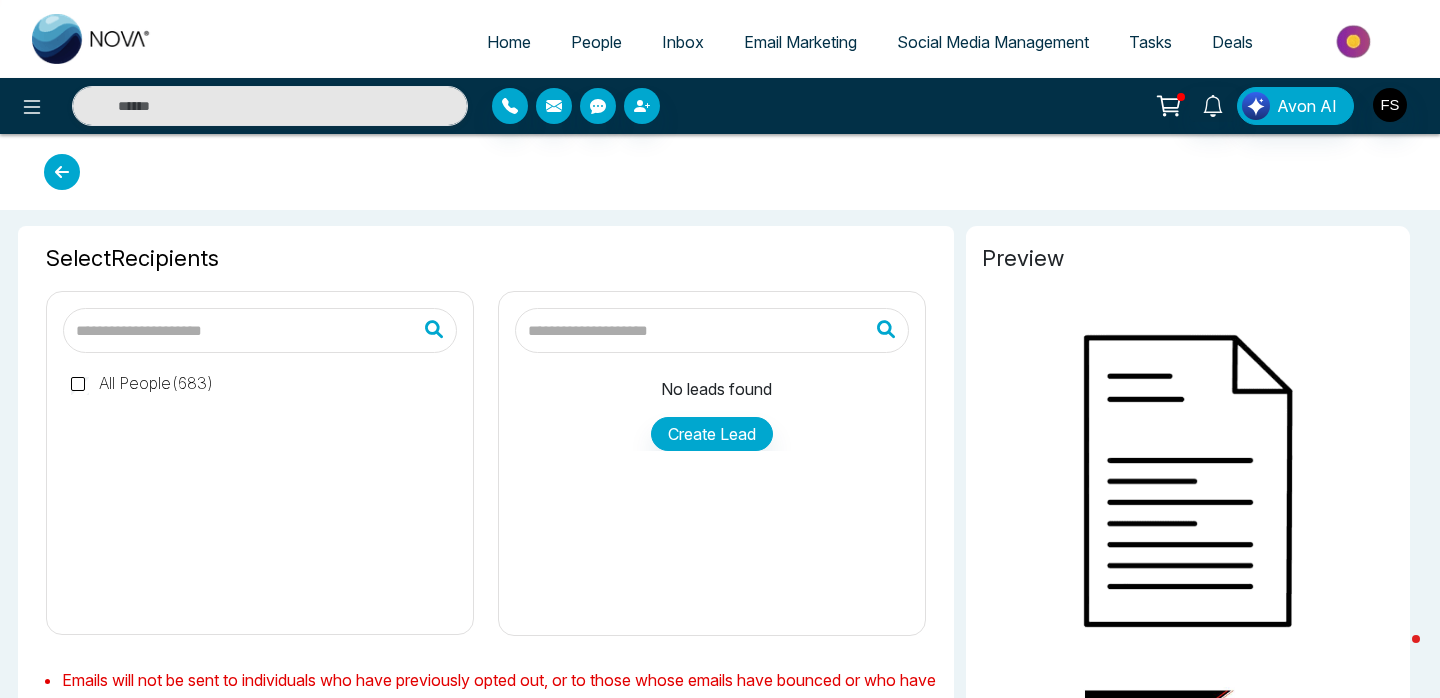 type on "**********" 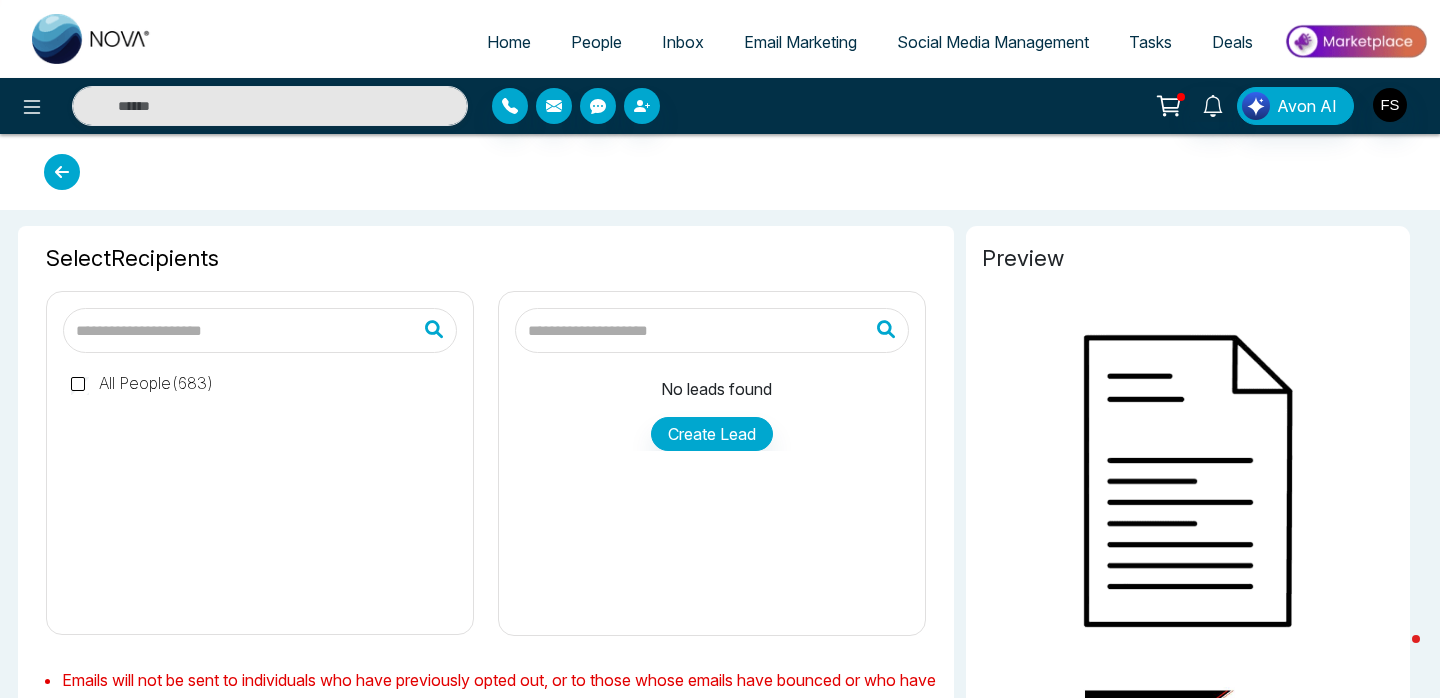 type on "**********" 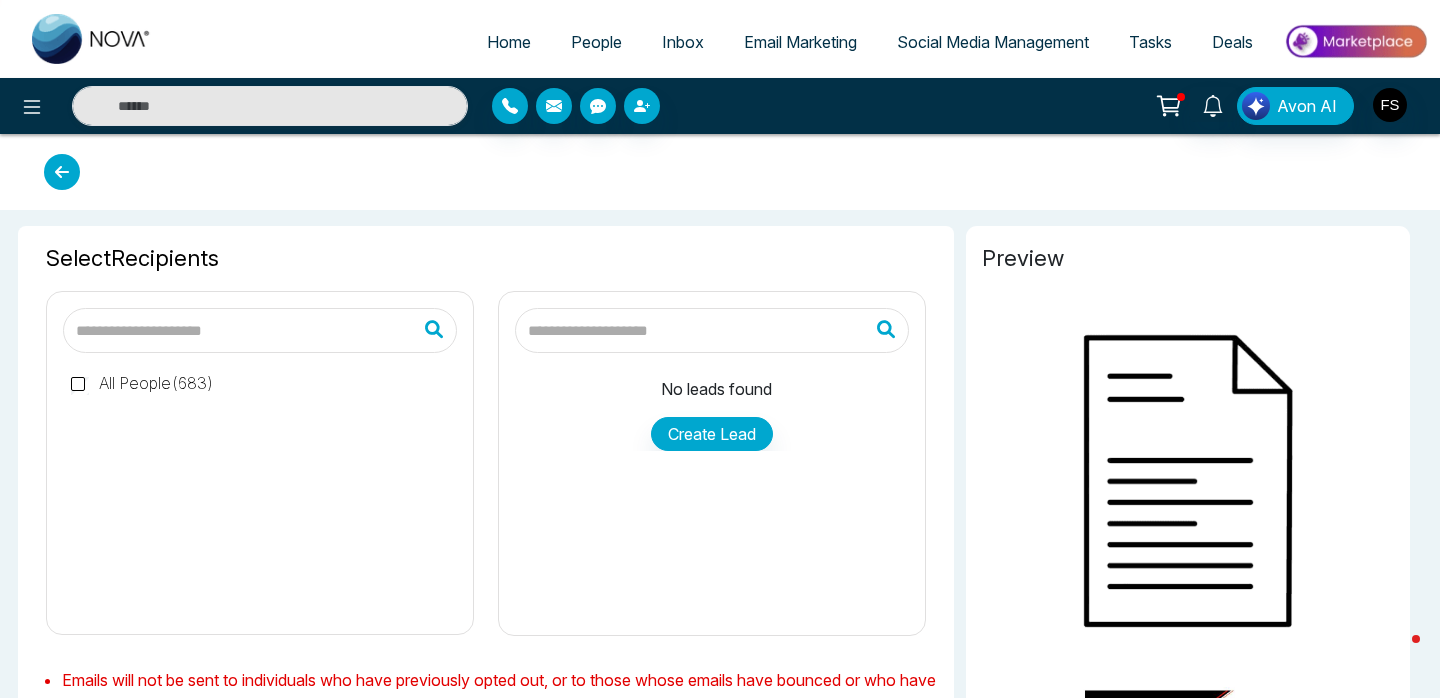 type on "**********" 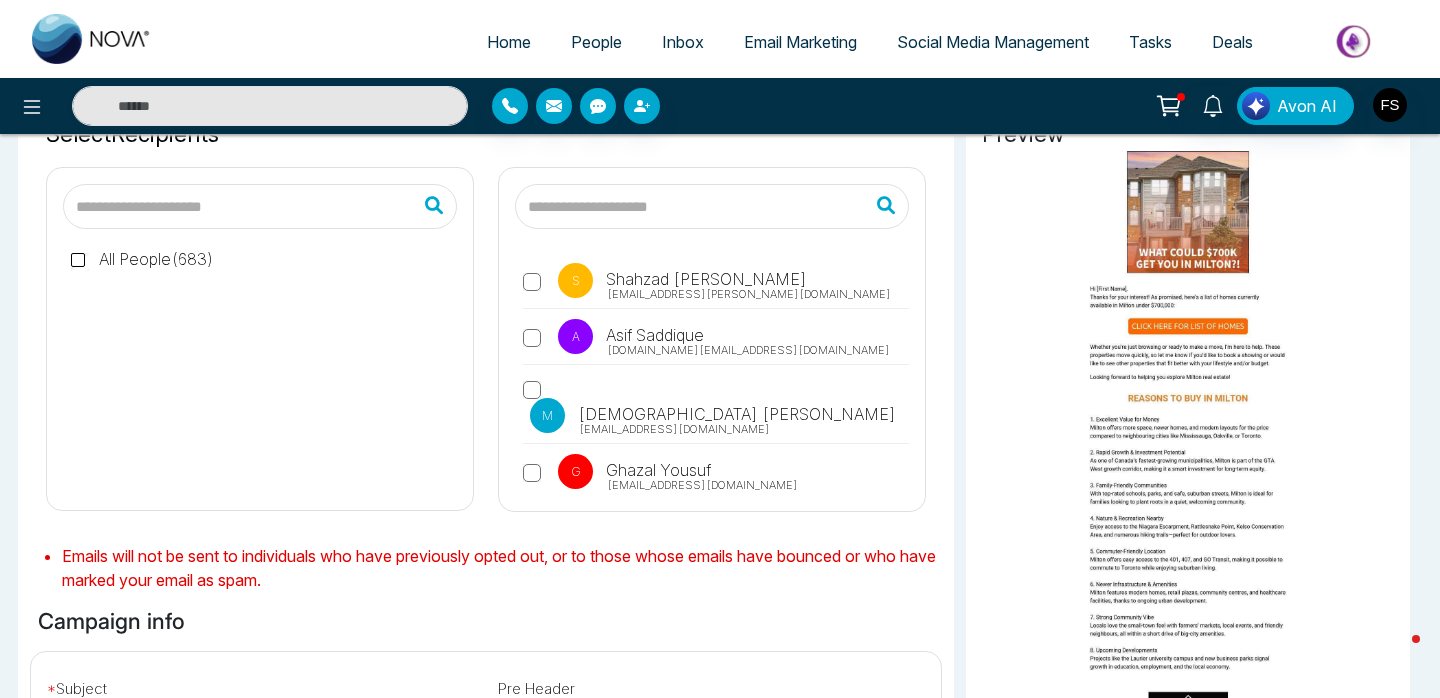 scroll, scrollTop: 0, scrollLeft: 0, axis: both 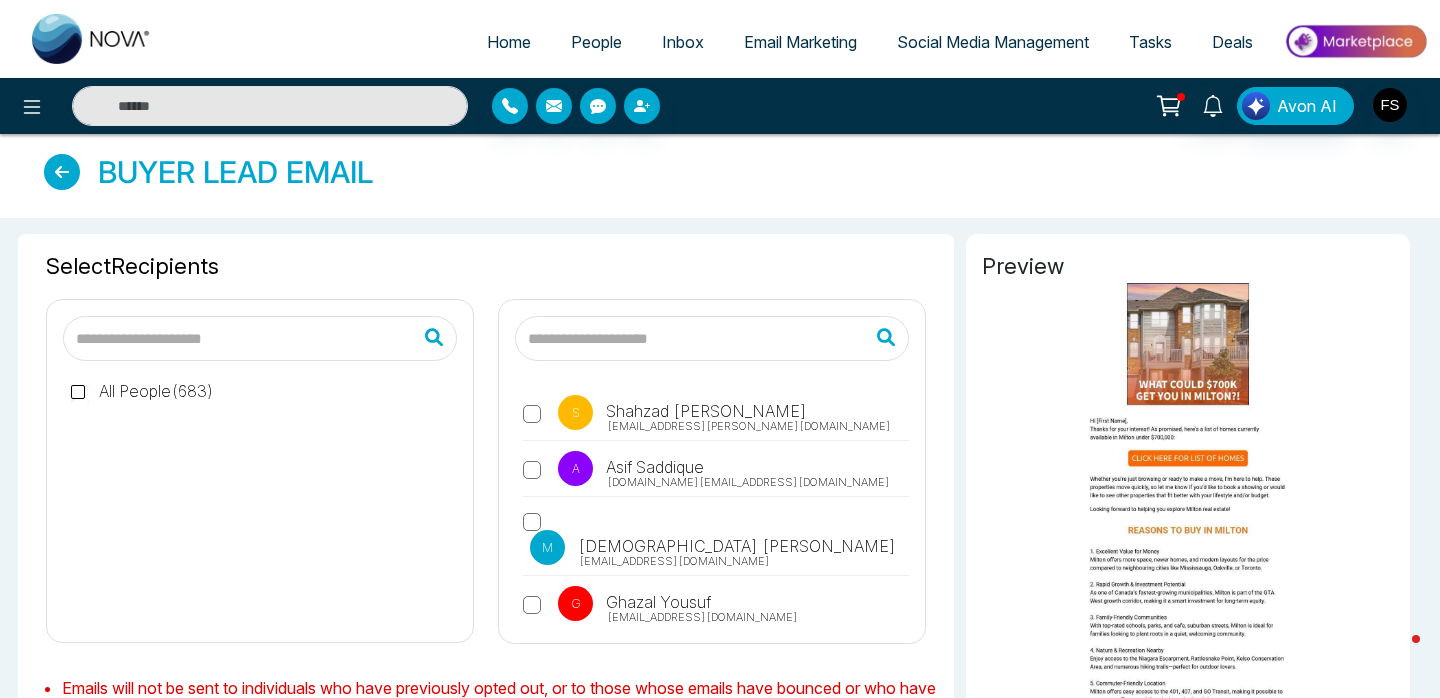 click at bounding box center (62, 172) 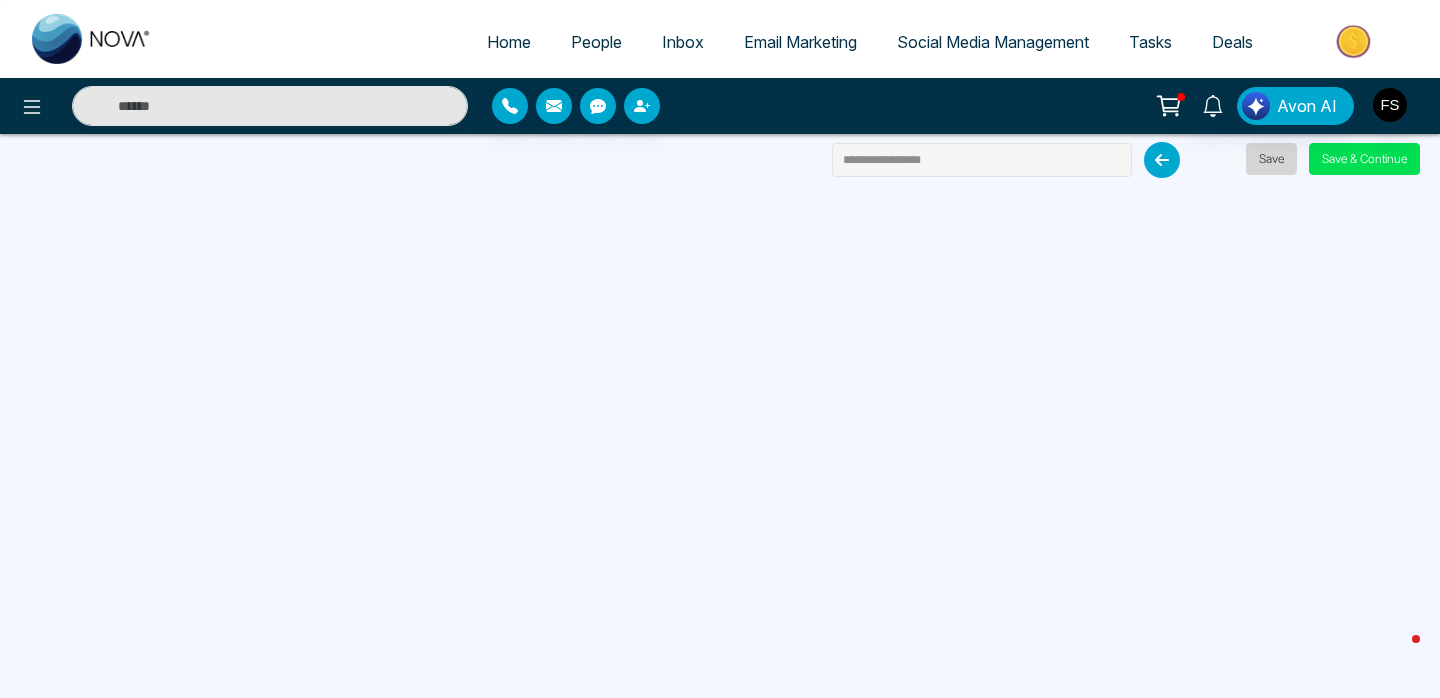 click on "Save" at bounding box center (1271, 159) 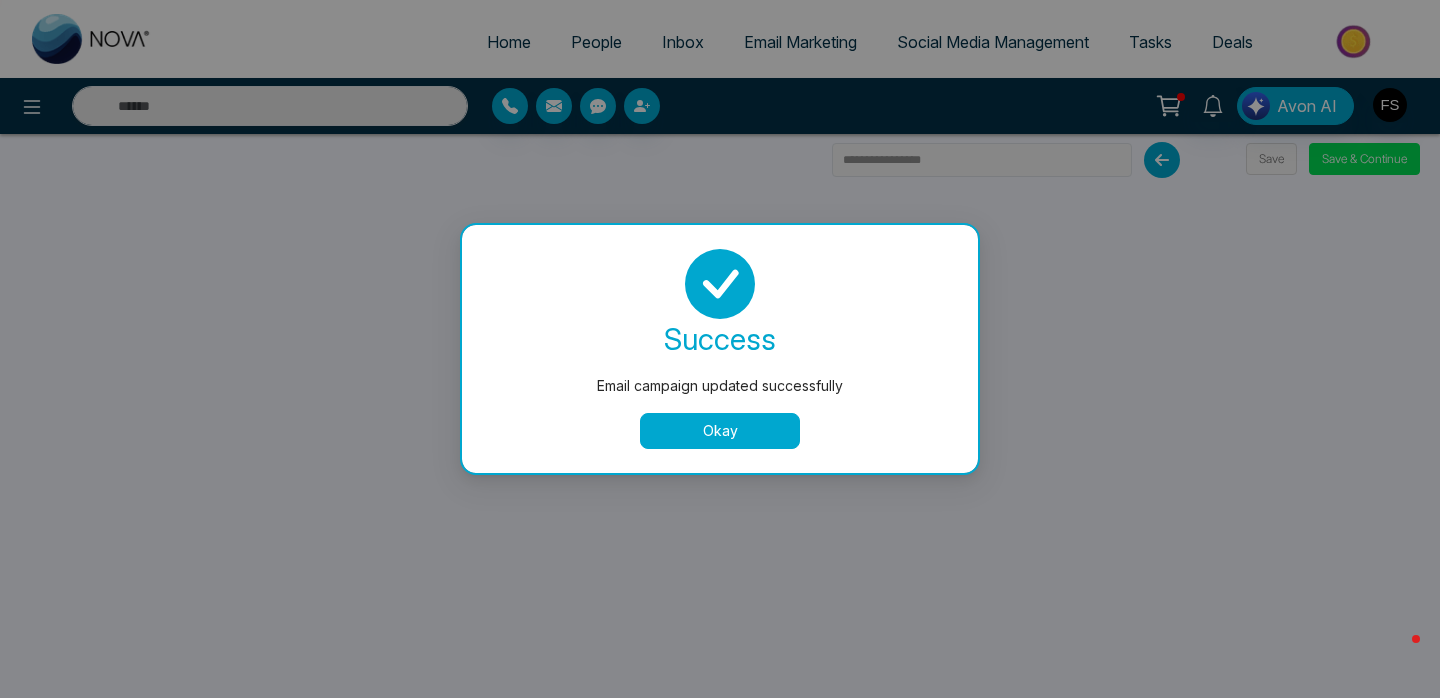 click on "Okay" at bounding box center [720, 431] 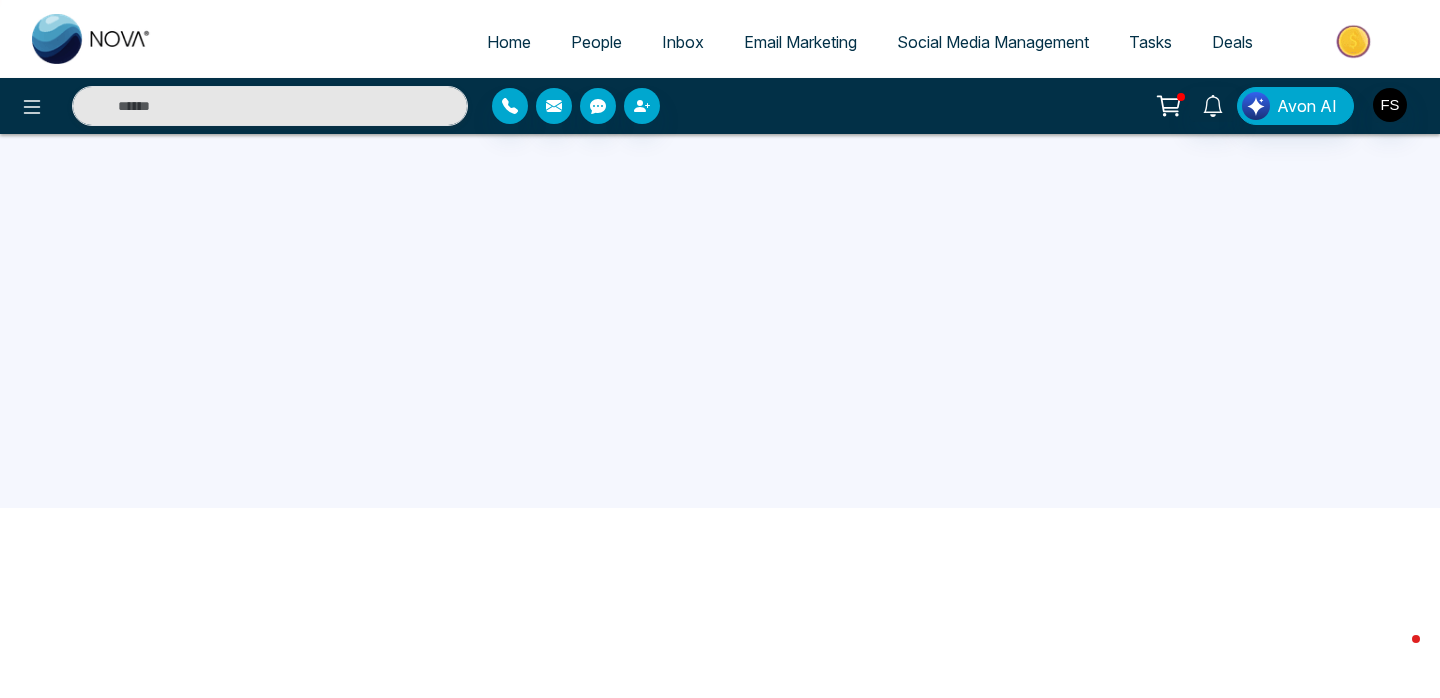 scroll, scrollTop: 0, scrollLeft: 0, axis: both 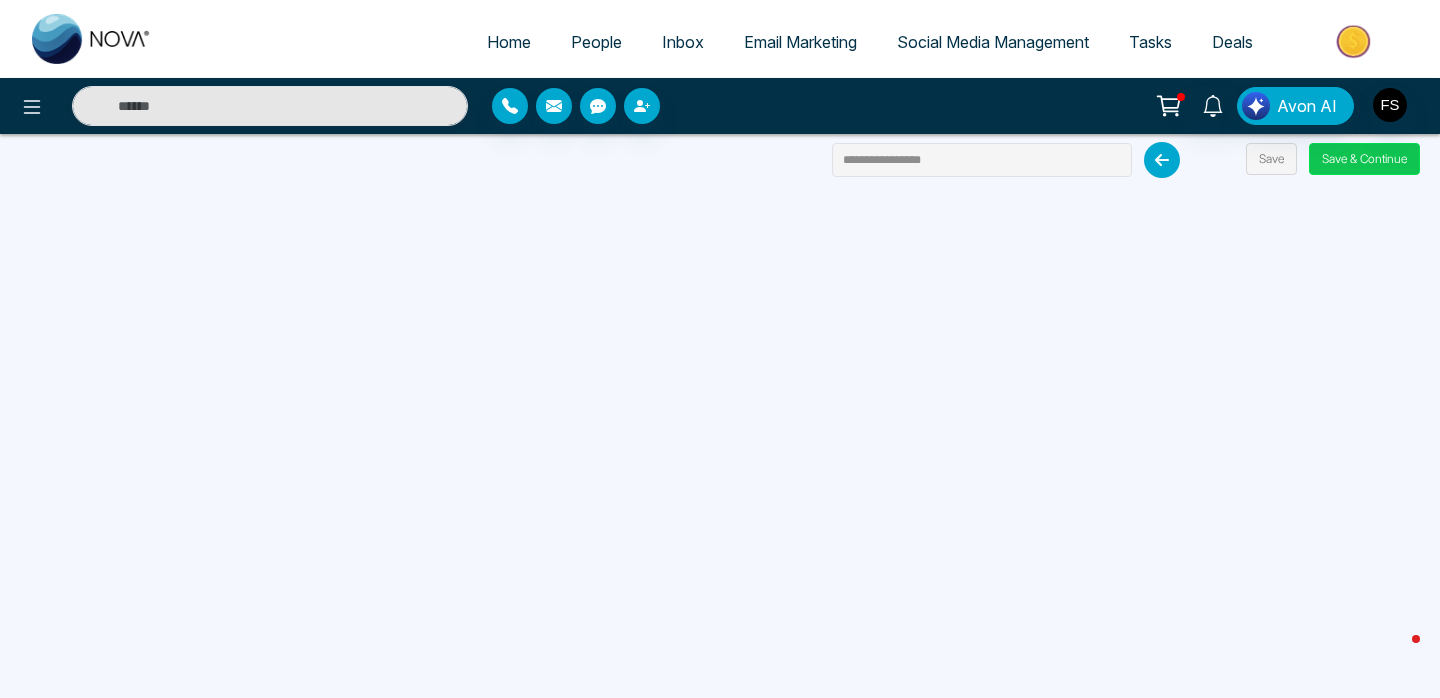 click on "Save & Continue" at bounding box center (1364, 159) 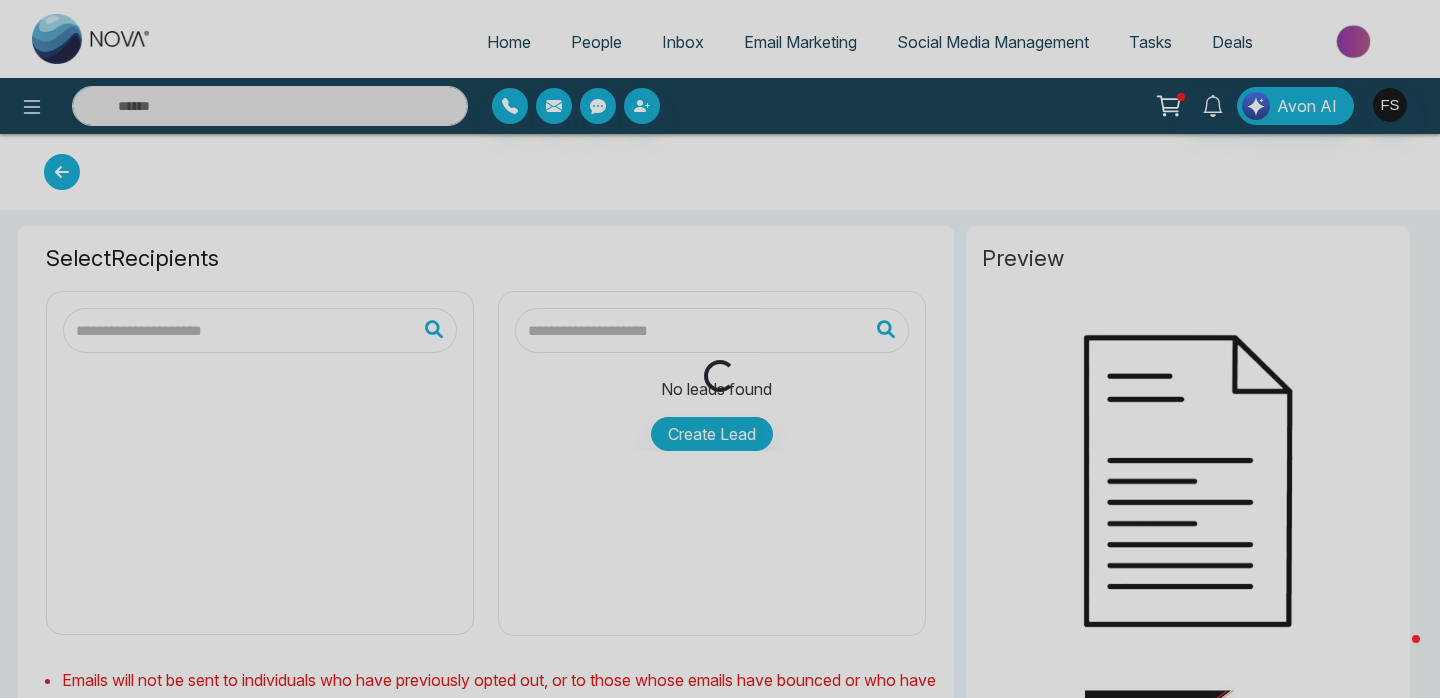 type on "**********" 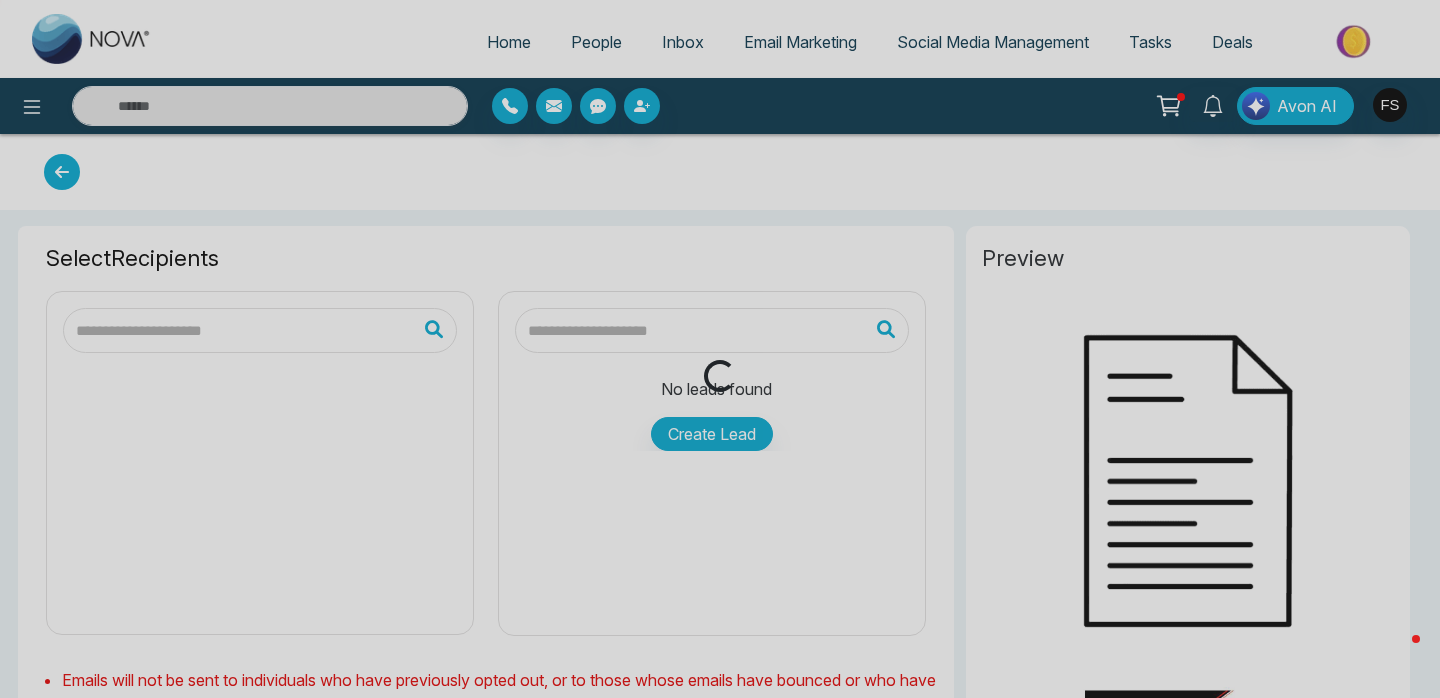 type on "**********" 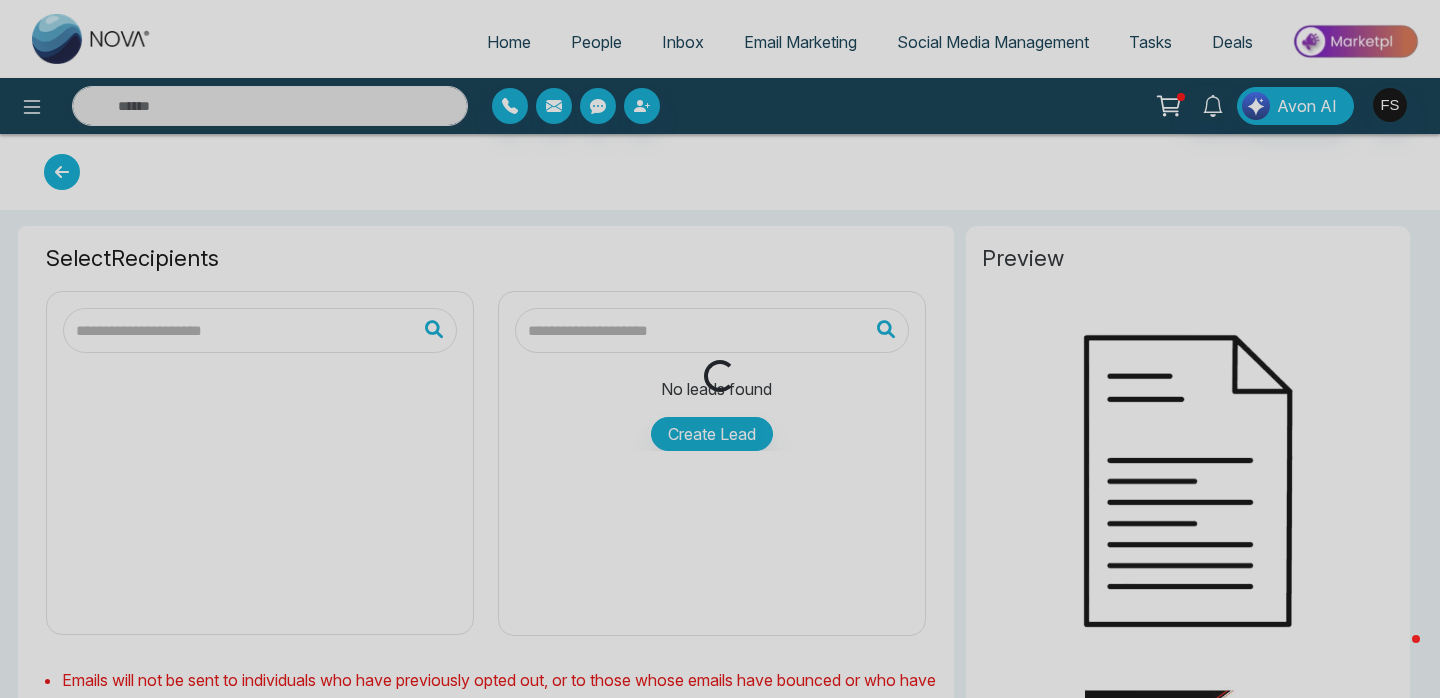type on "**********" 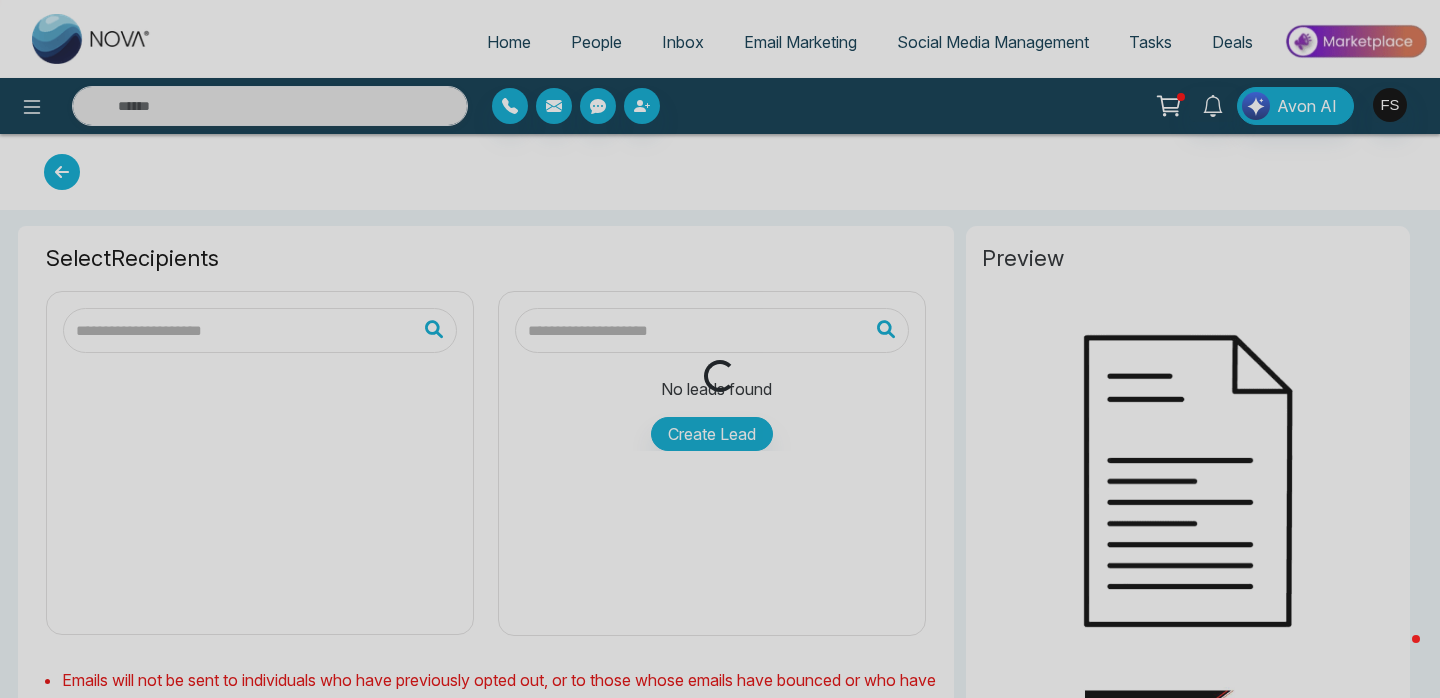 type on "**********" 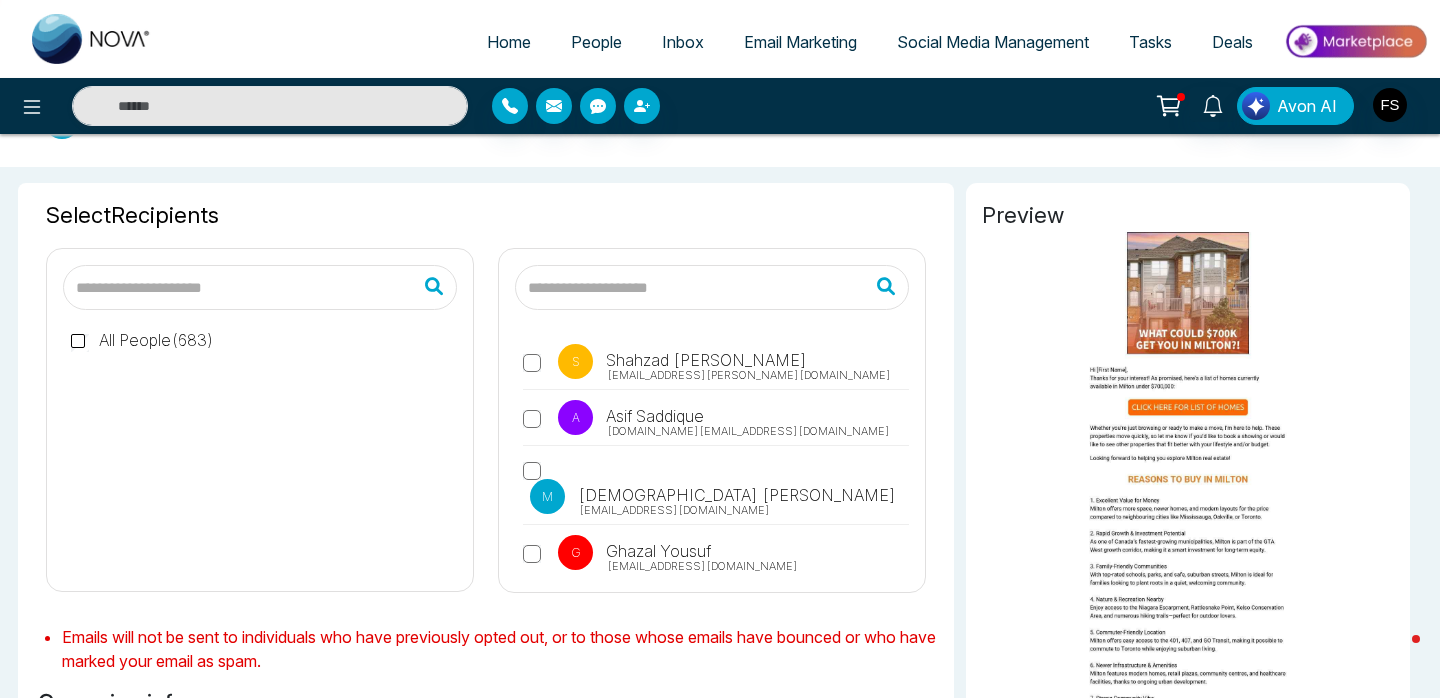 scroll, scrollTop: 0, scrollLeft: 0, axis: both 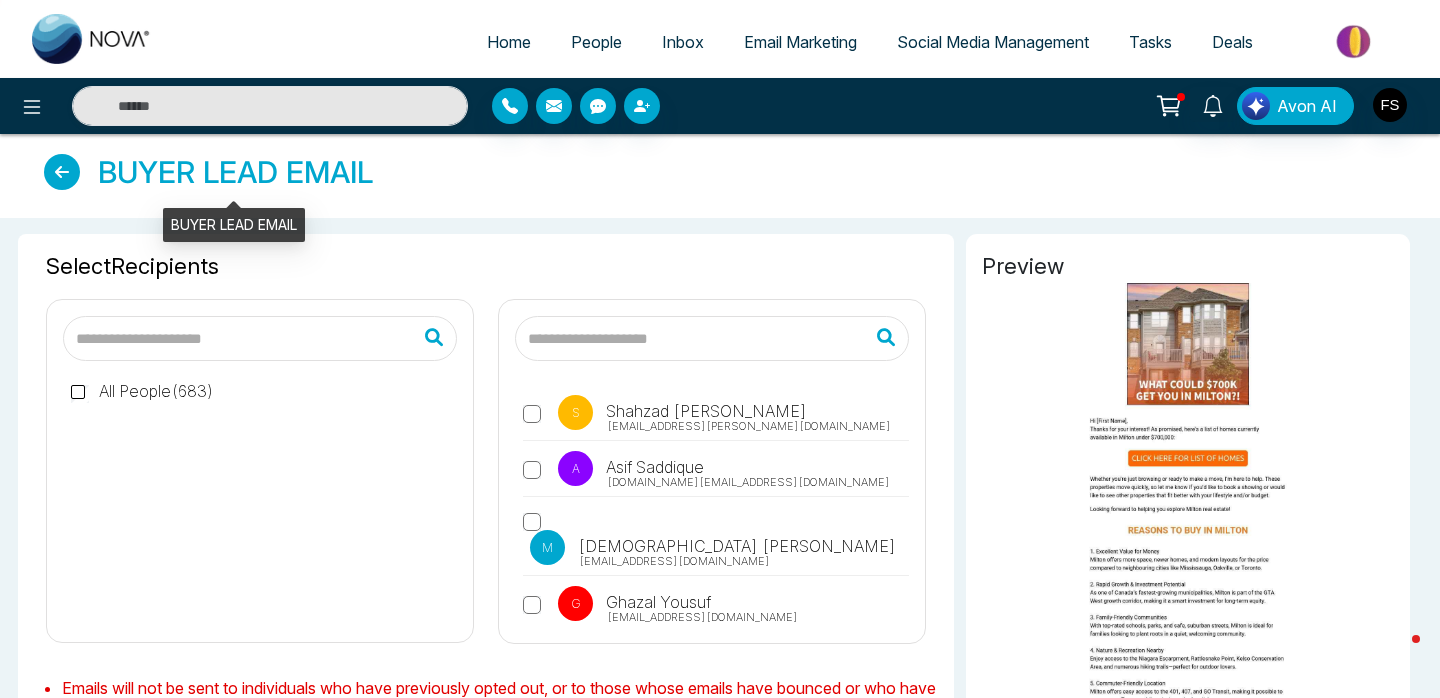 click at bounding box center [62, 172] 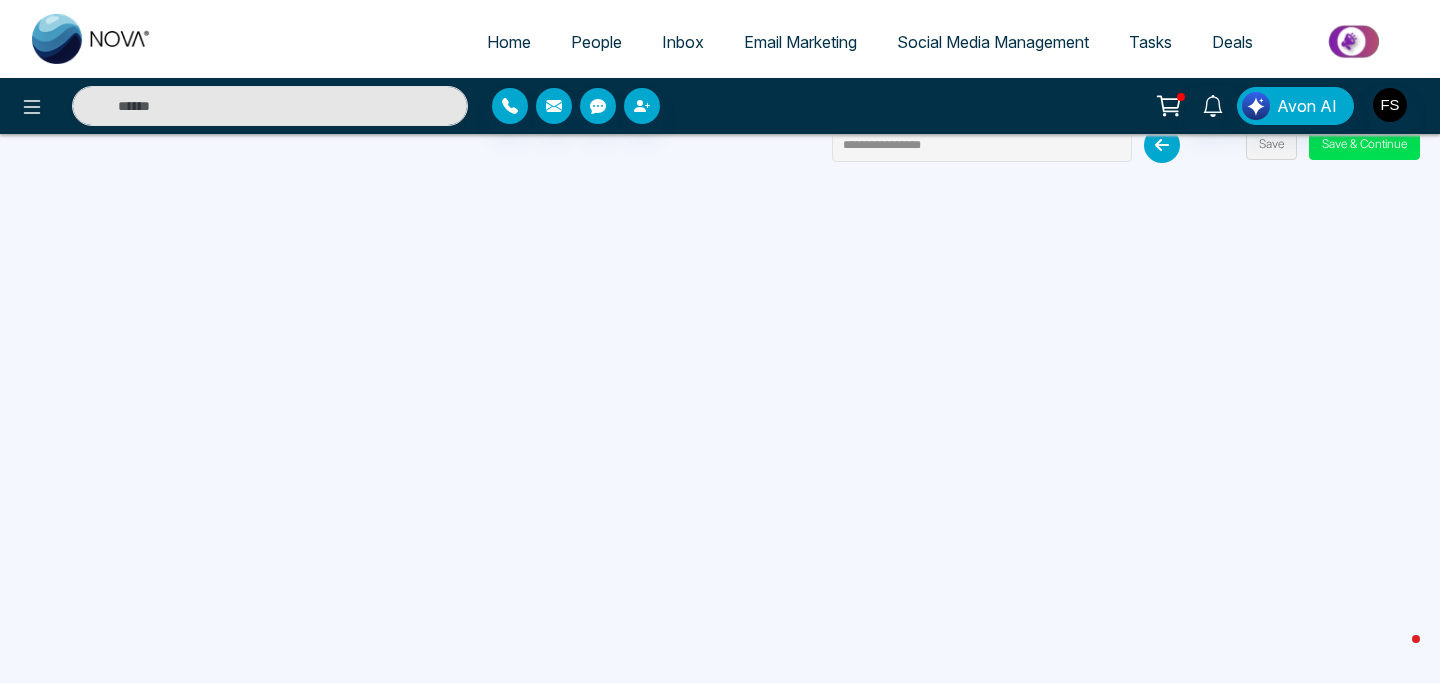 scroll, scrollTop: 0, scrollLeft: 0, axis: both 